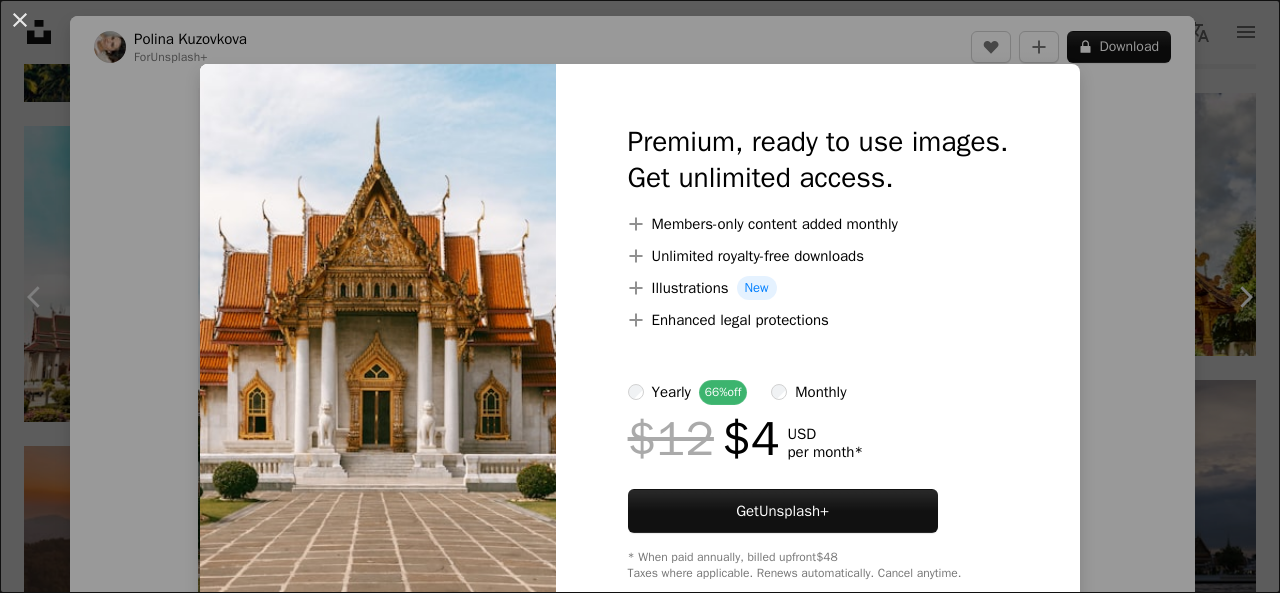 scroll, scrollTop: 1000, scrollLeft: 0, axis: vertical 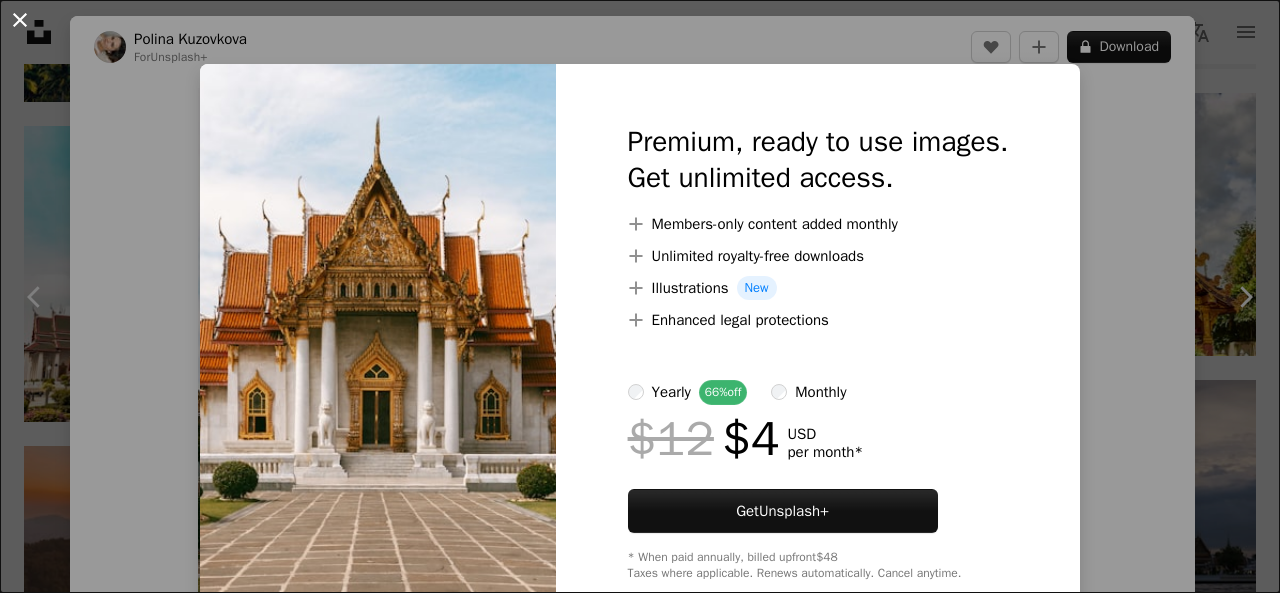 click on "An X shape" at bounding box center (20, 20) 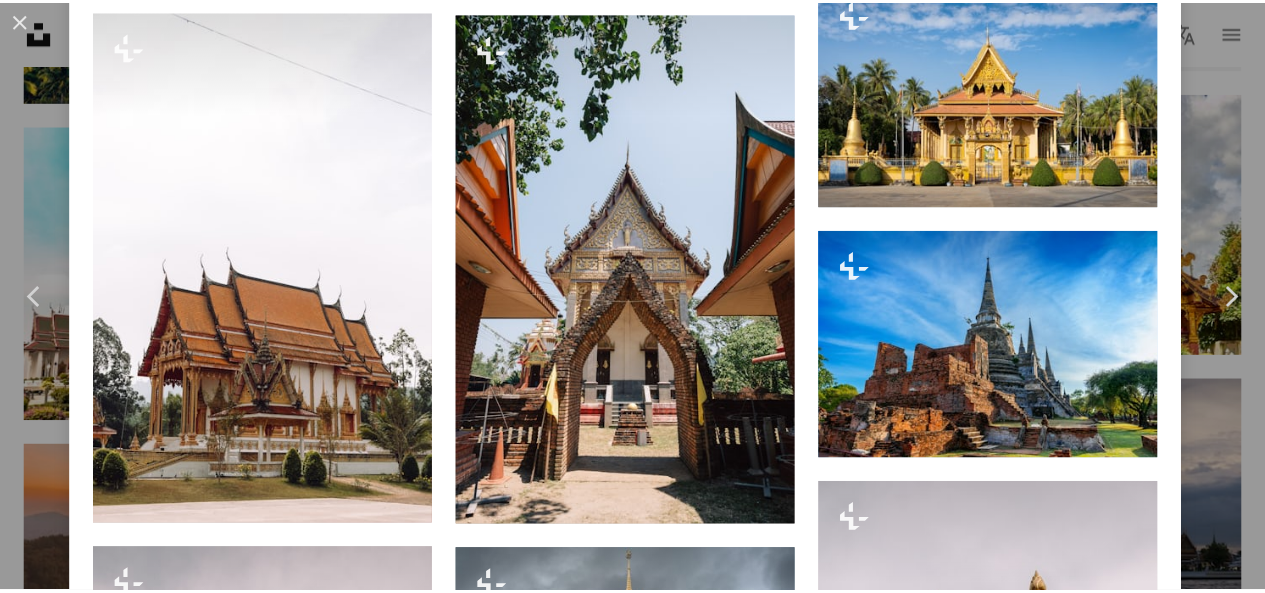 scroll, scrollTop: 4000, scrollLeft: 0, axis: vertical 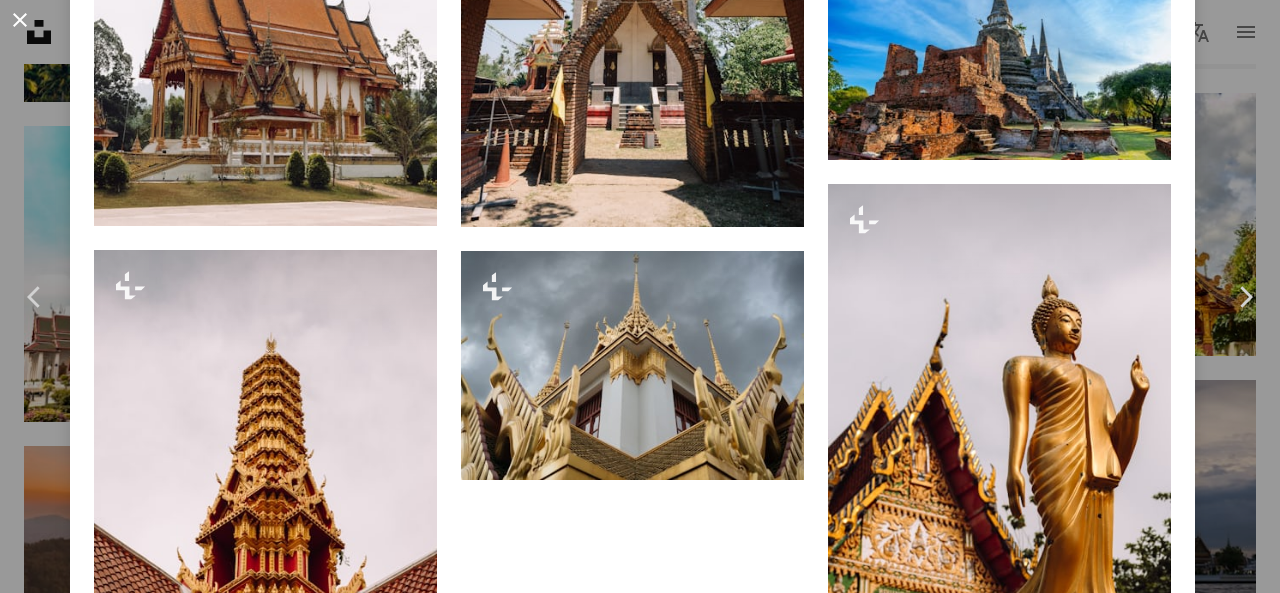 click on "An X shape" at bounding box center (20, 20) 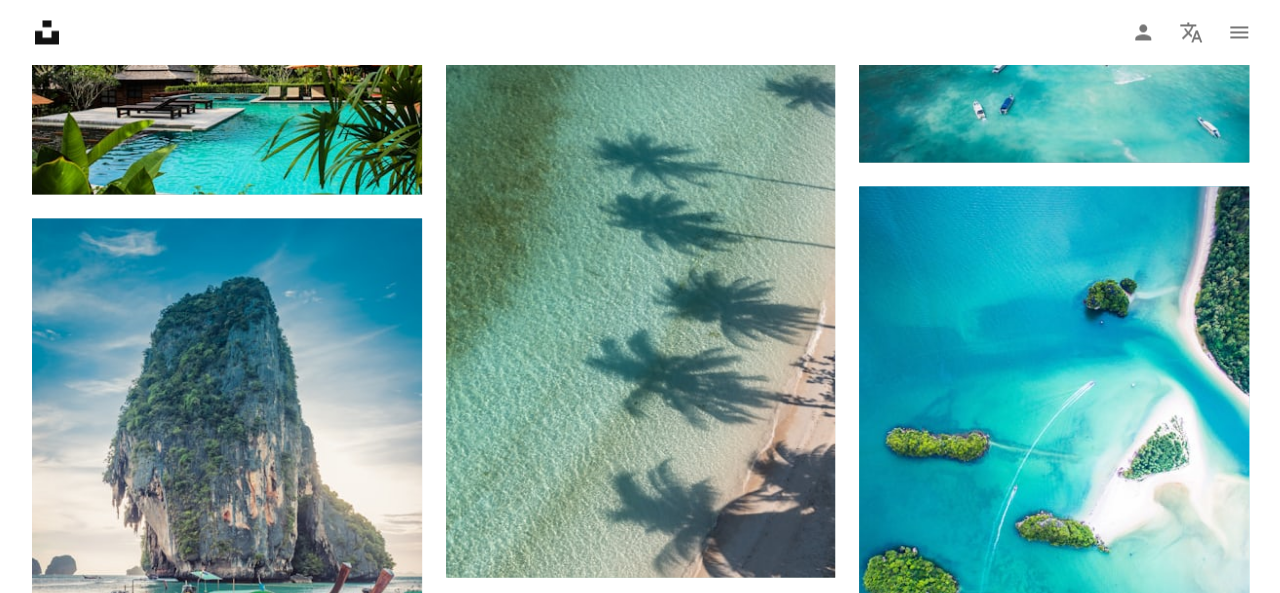 scroll, scrollTop: 2000, scrollLeft: 0, axis: vertical 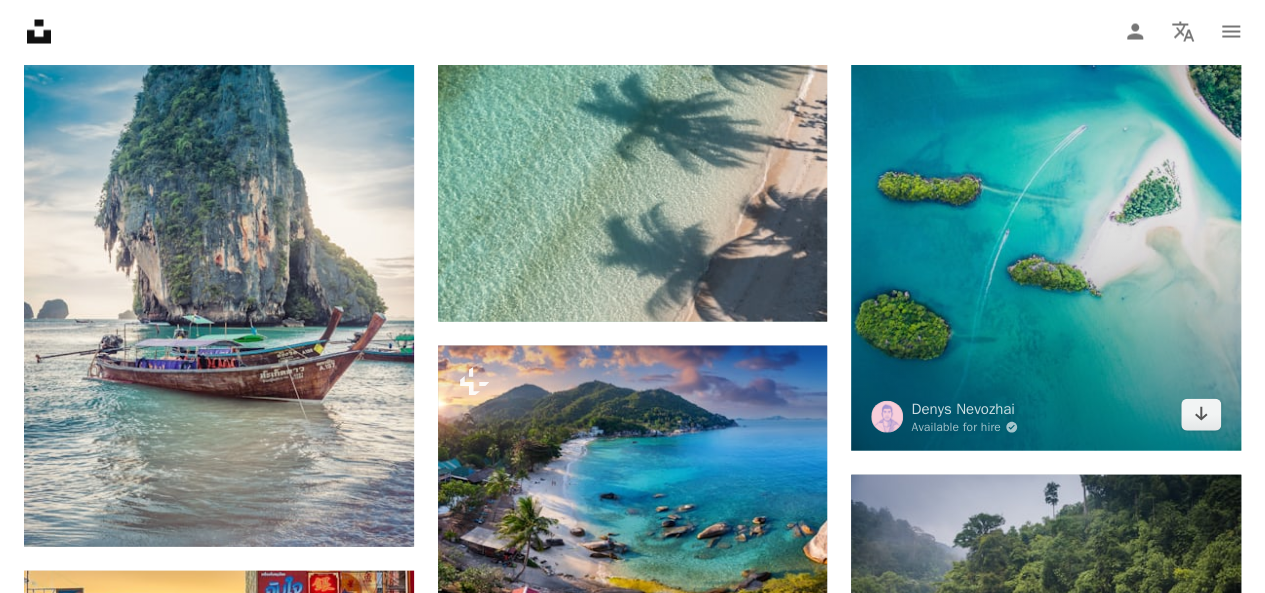 click at bounding box center [1046, 191] 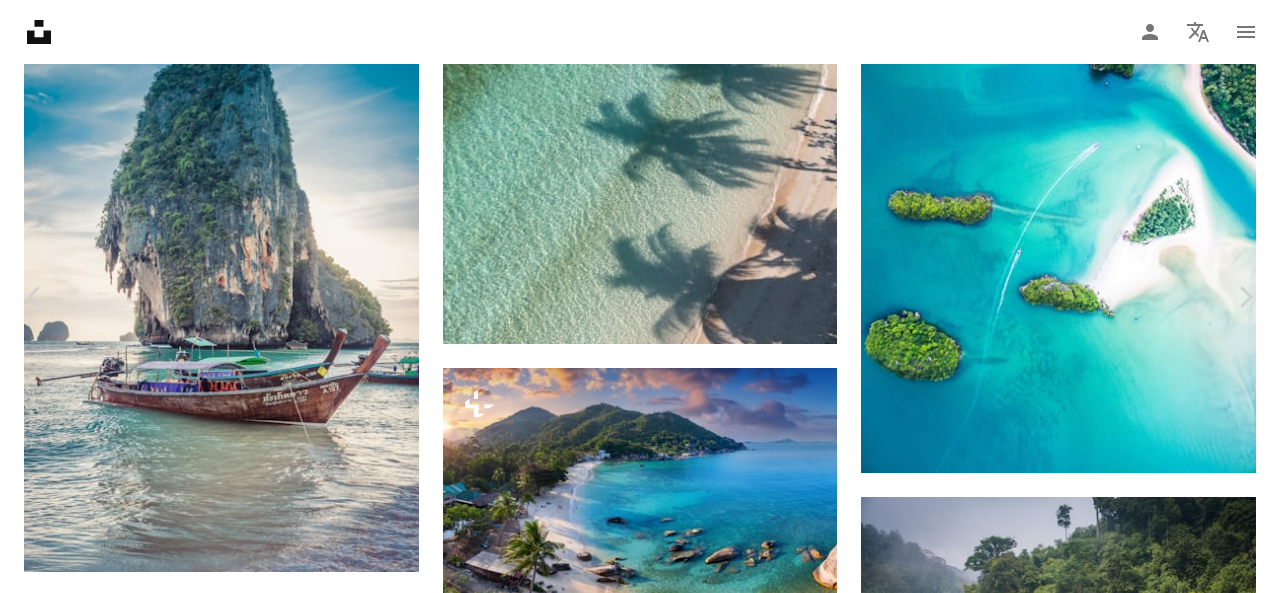 click on "Chevron down" 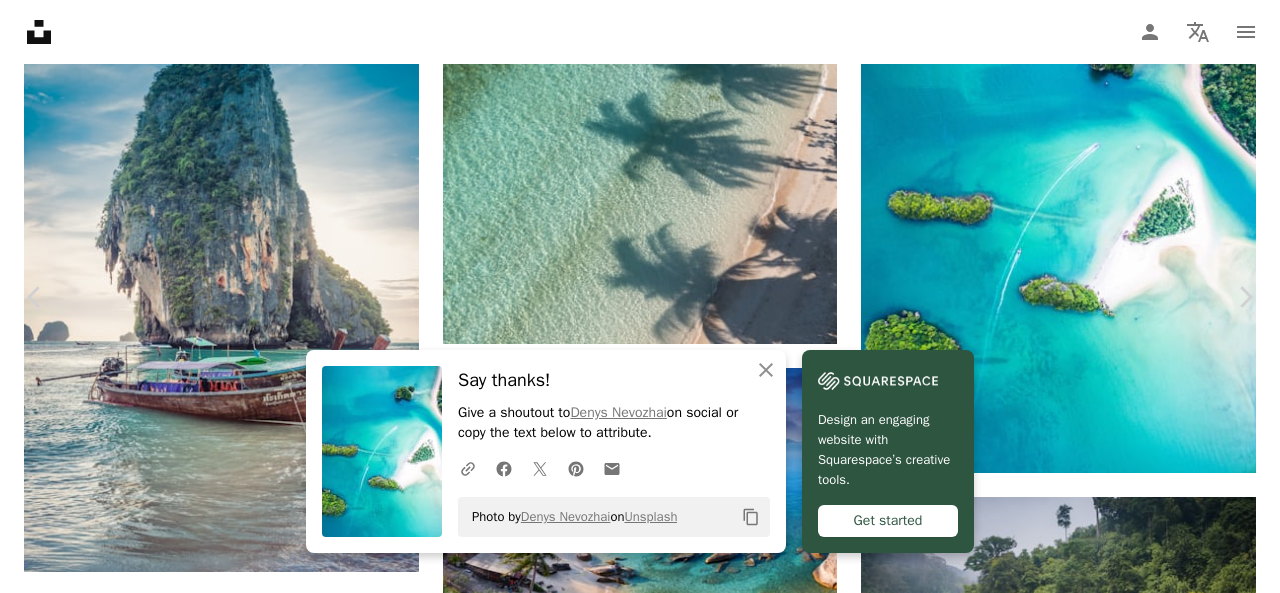 scroll, scrollTop: 1200, scrollLeft: 0, axis: vertical 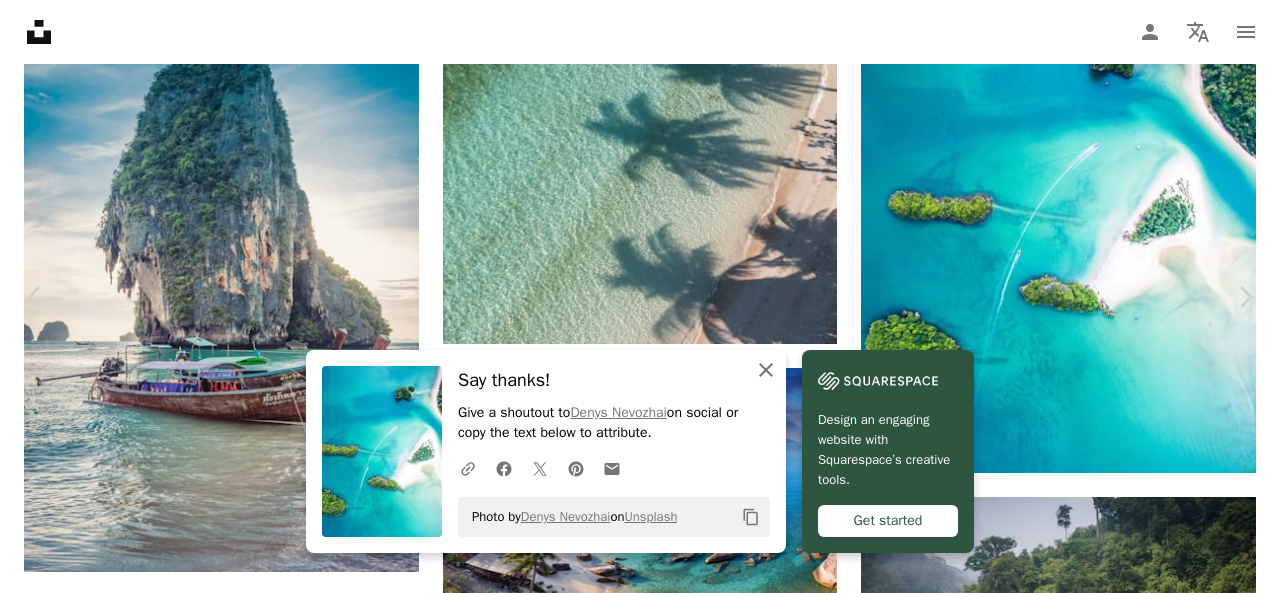 click on "An X shape" 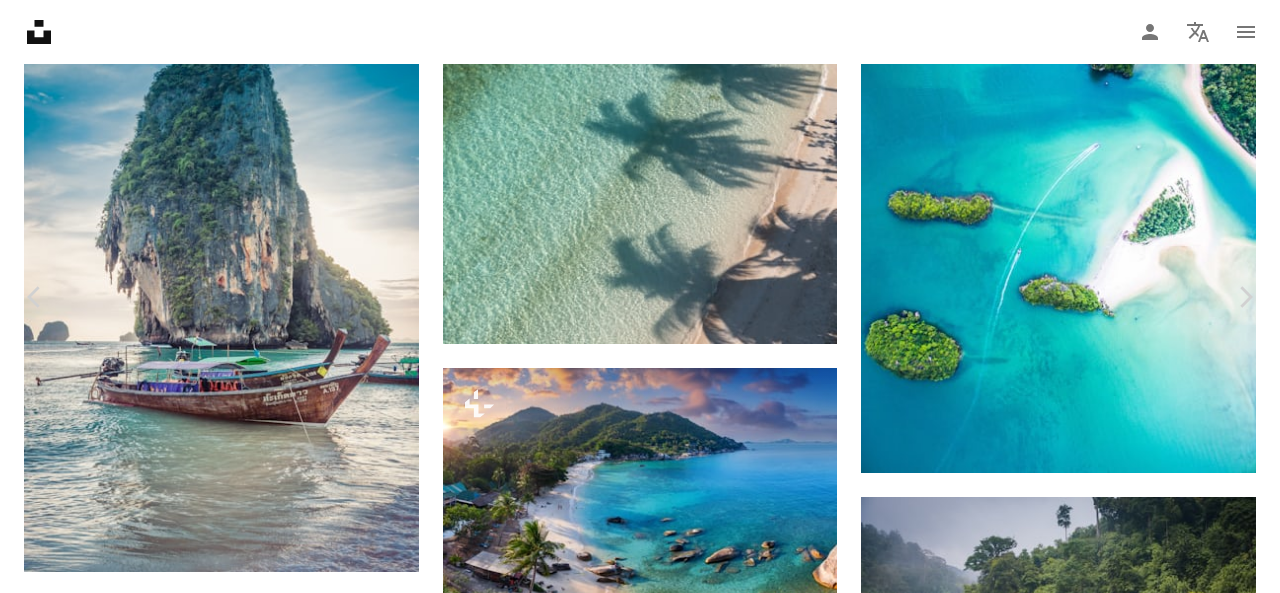 scroll, scrollTop: 2000, scrollLeft: 0, axis: vertical 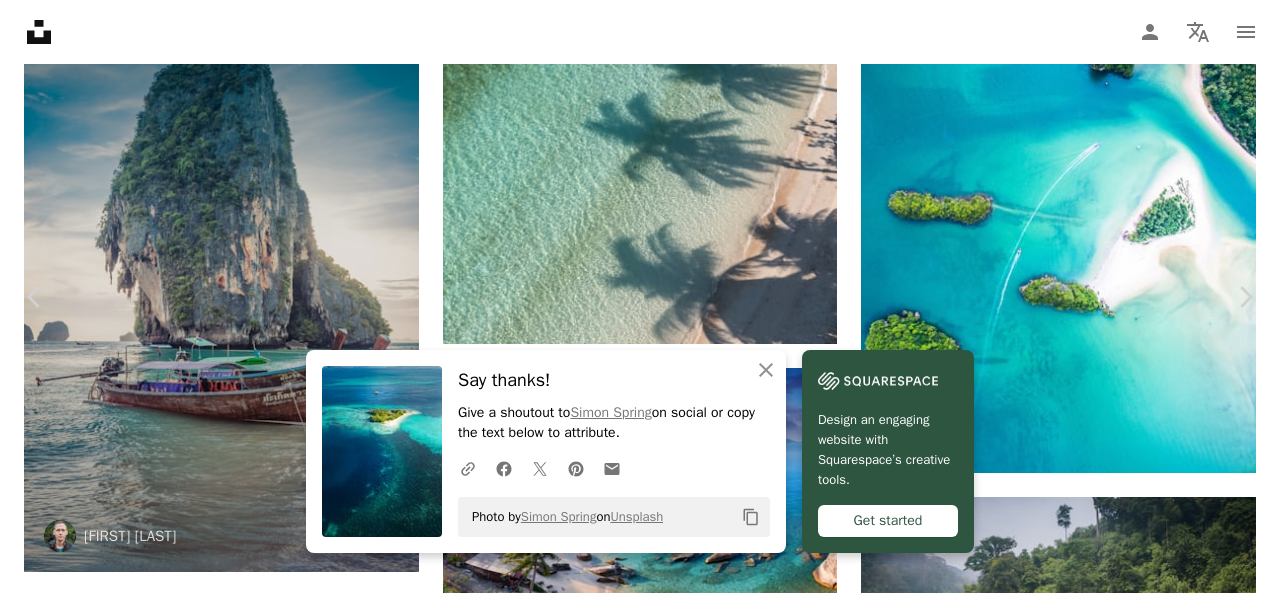 drag, startPoint x: 23, startPoint y: 27, endPoint x: 390, endPoint y: 186, distance: 399.9625 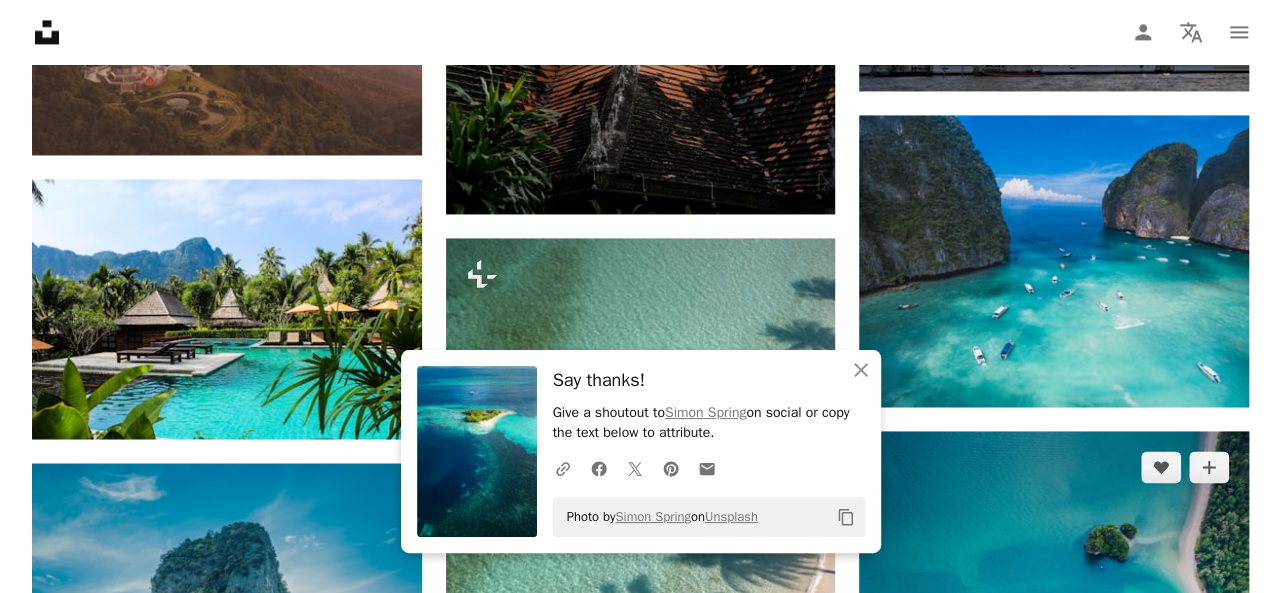 scroll, scrollTop: 1800, scrollLeft: 0, axis: vertical 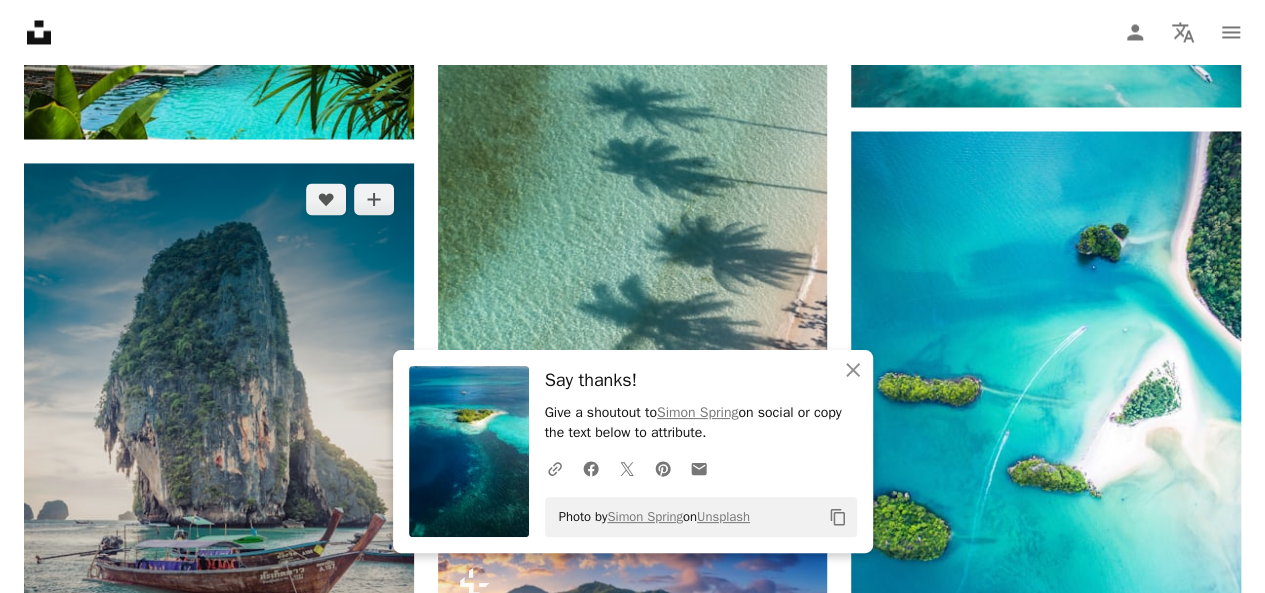 click at bounding box center [219, 455] 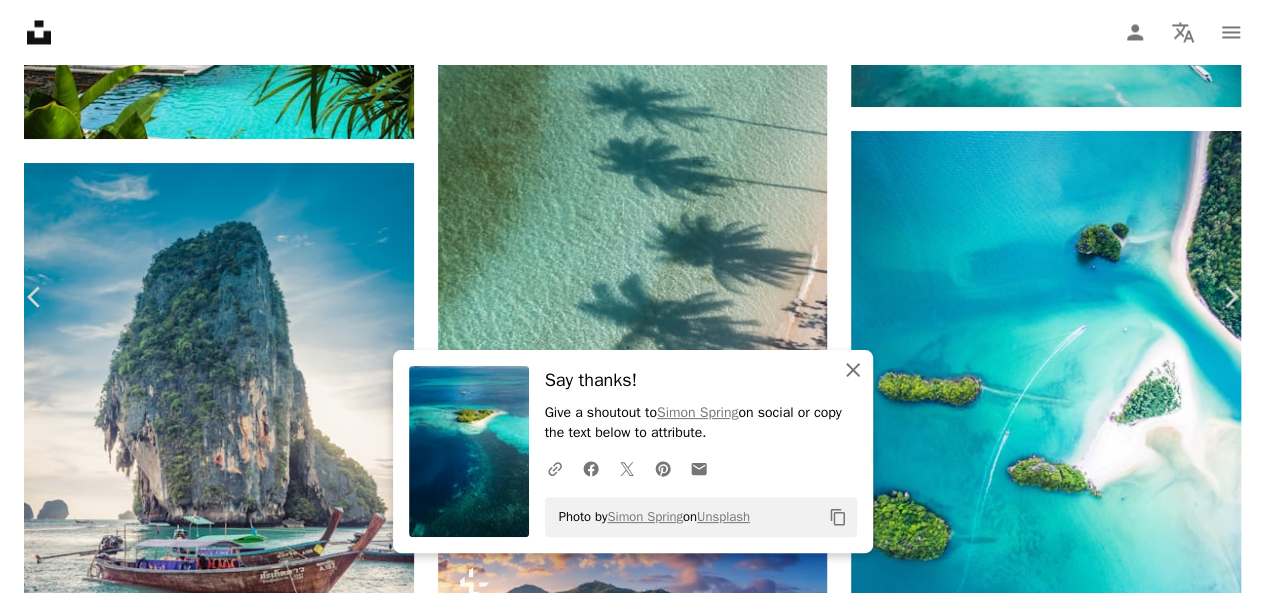 click on "An X shape" 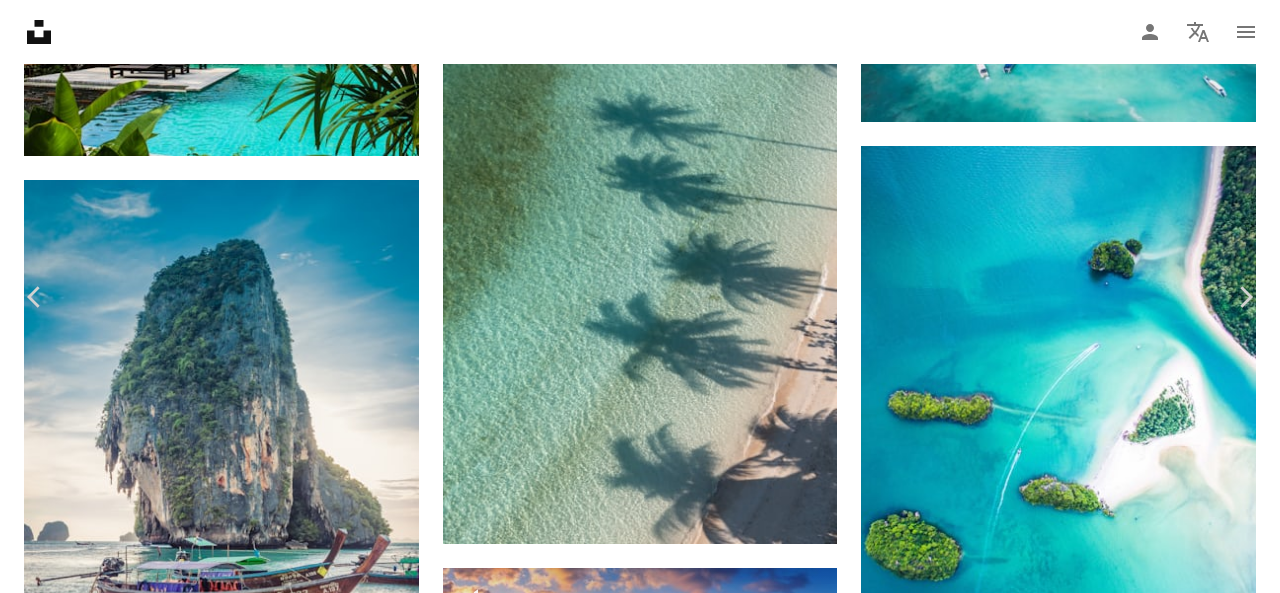 scroll, scrollTop: 3000, scrollLeft: 0, axis: vertical 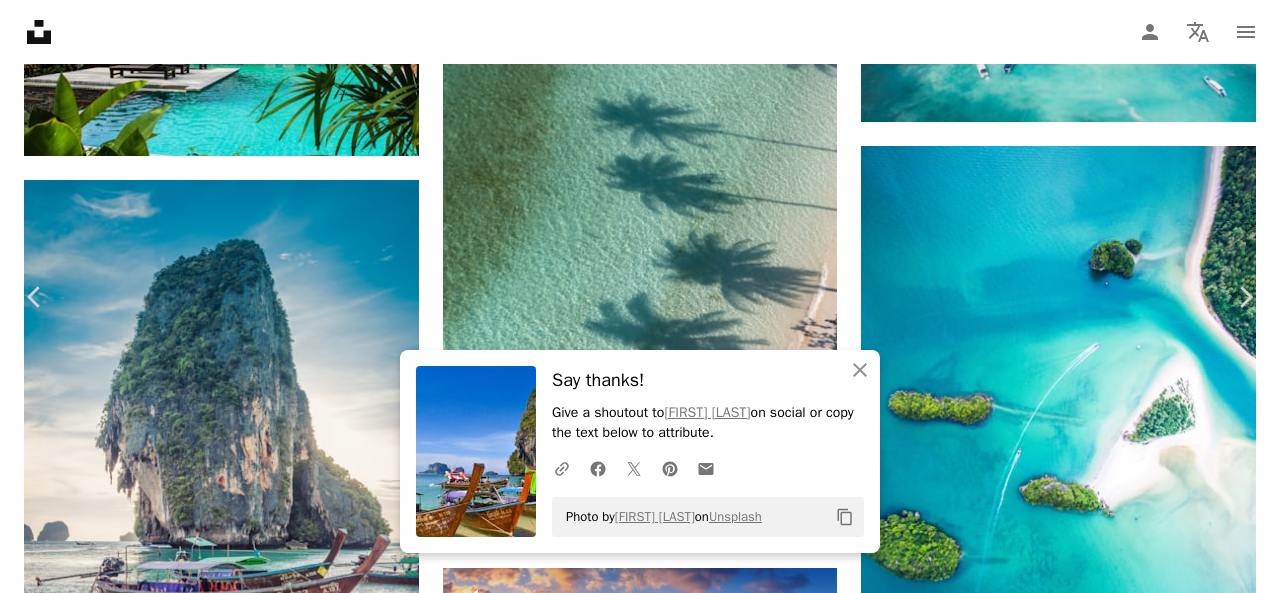 click on "An X shape" at bounding box center (20, 20) 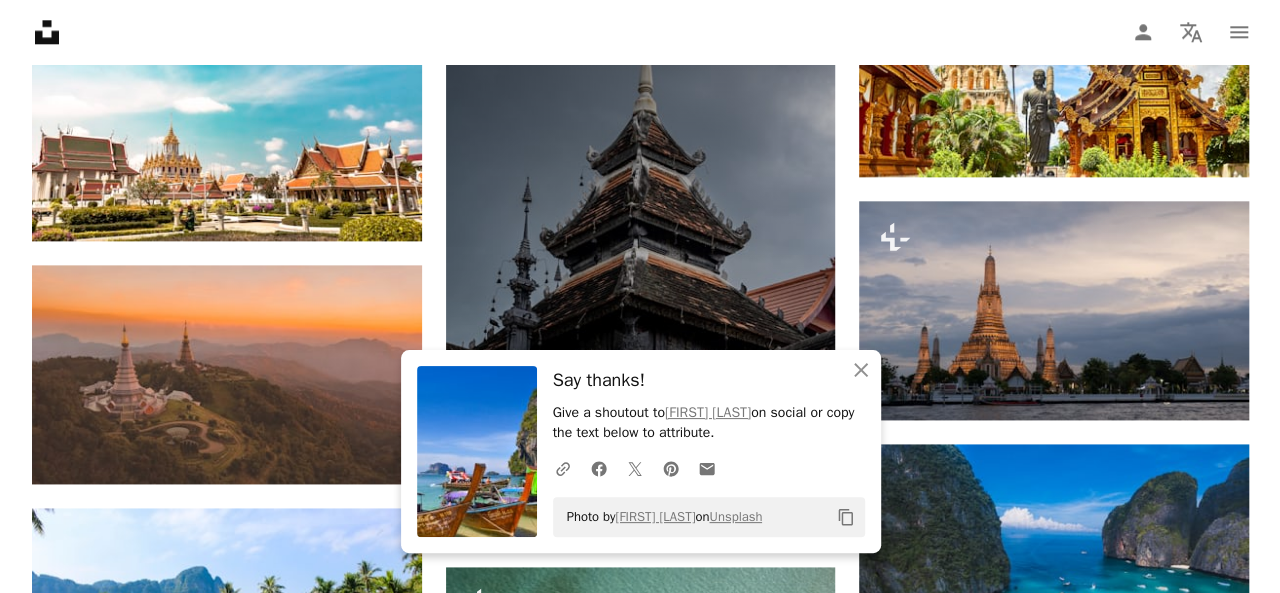 scroll, scrollTop: 1100, scrollLeft: 0, axis: vertical 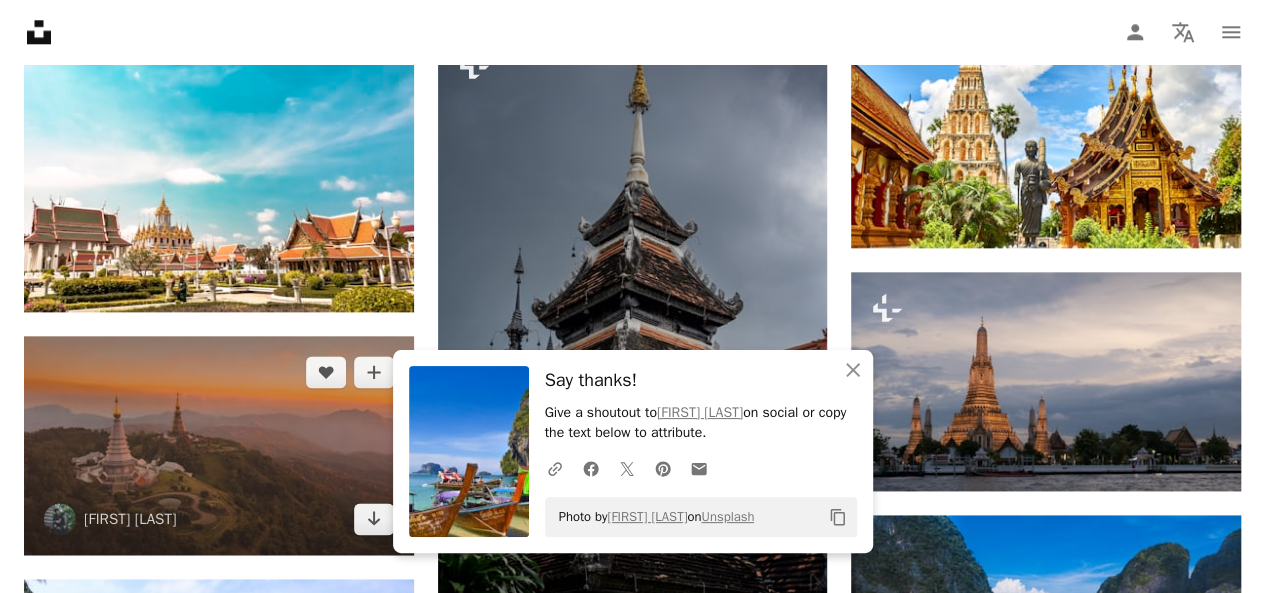 click at bounding box center (219, 445) 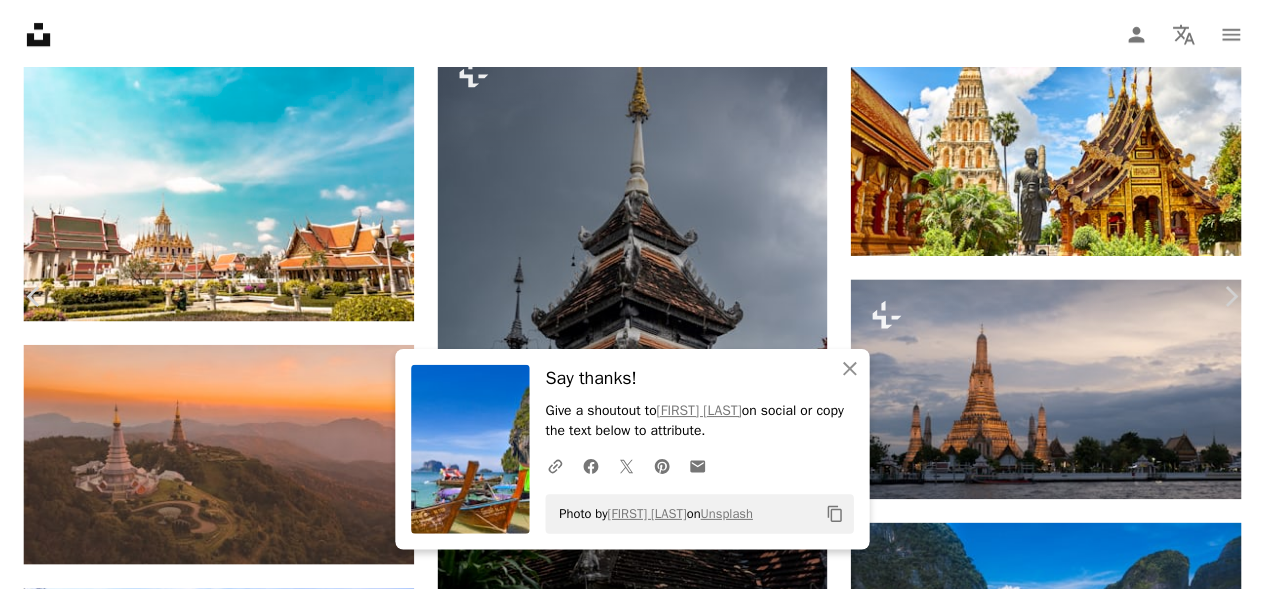 scroll, scrollTop: 100, scrollLeft: 0, axis: vertical 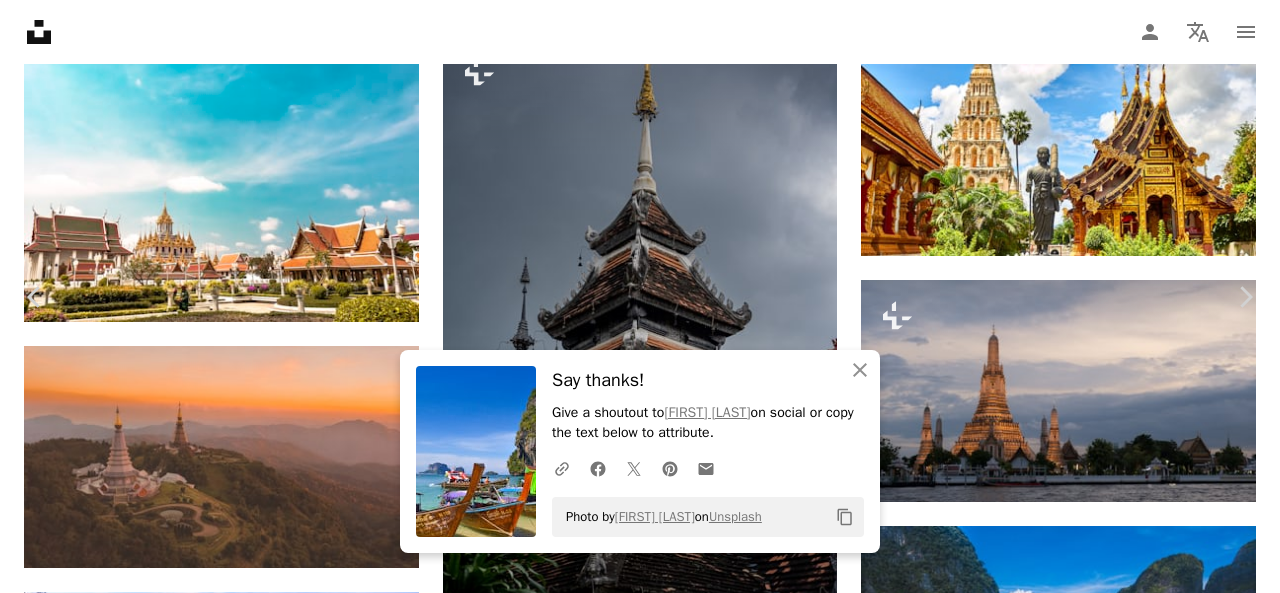 click on "Chevron down" 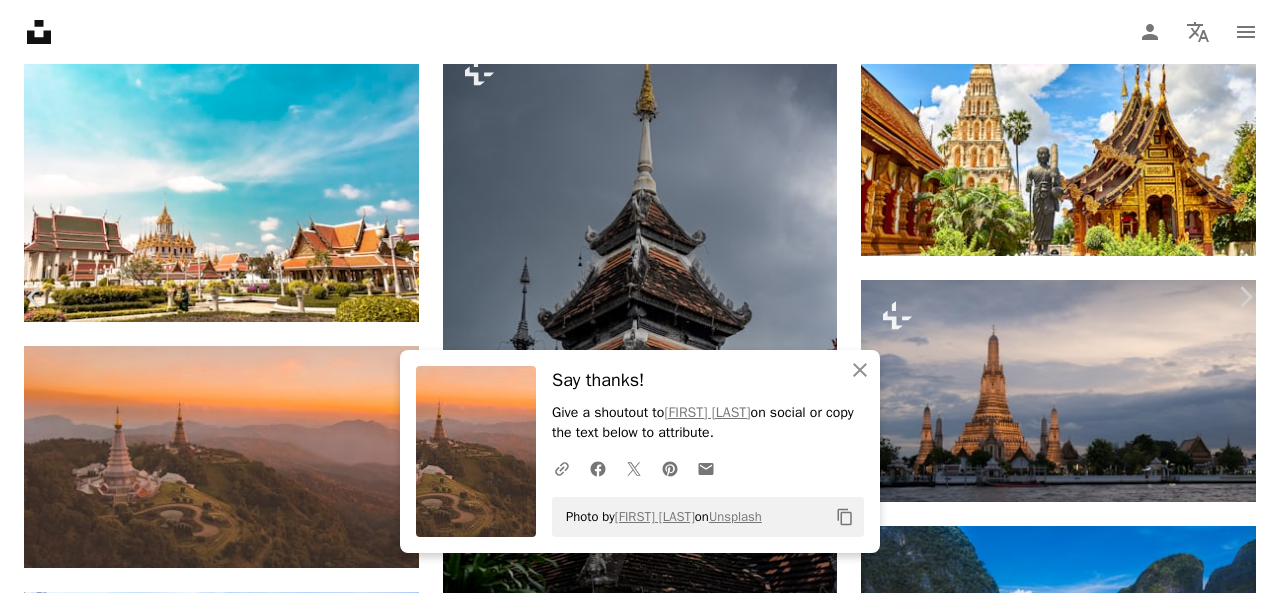 drag, startPoint x: 22, startPoint y: 21, endPoint x: 47, endPoint y: 36, distance: 29.15476 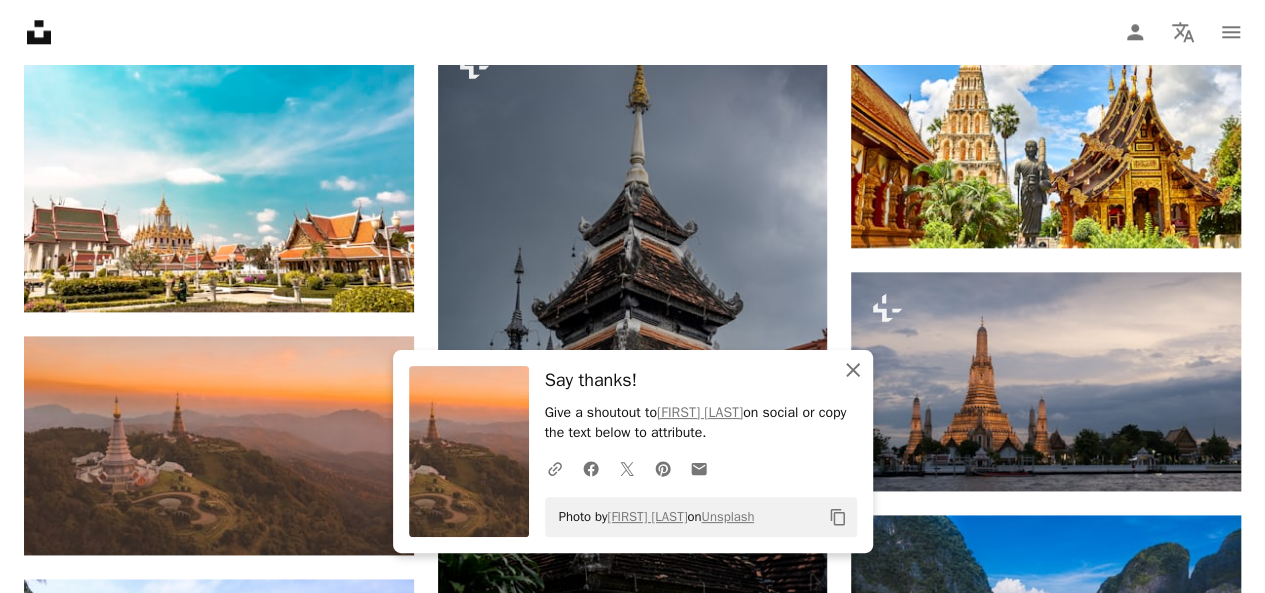 click on "An X shape" 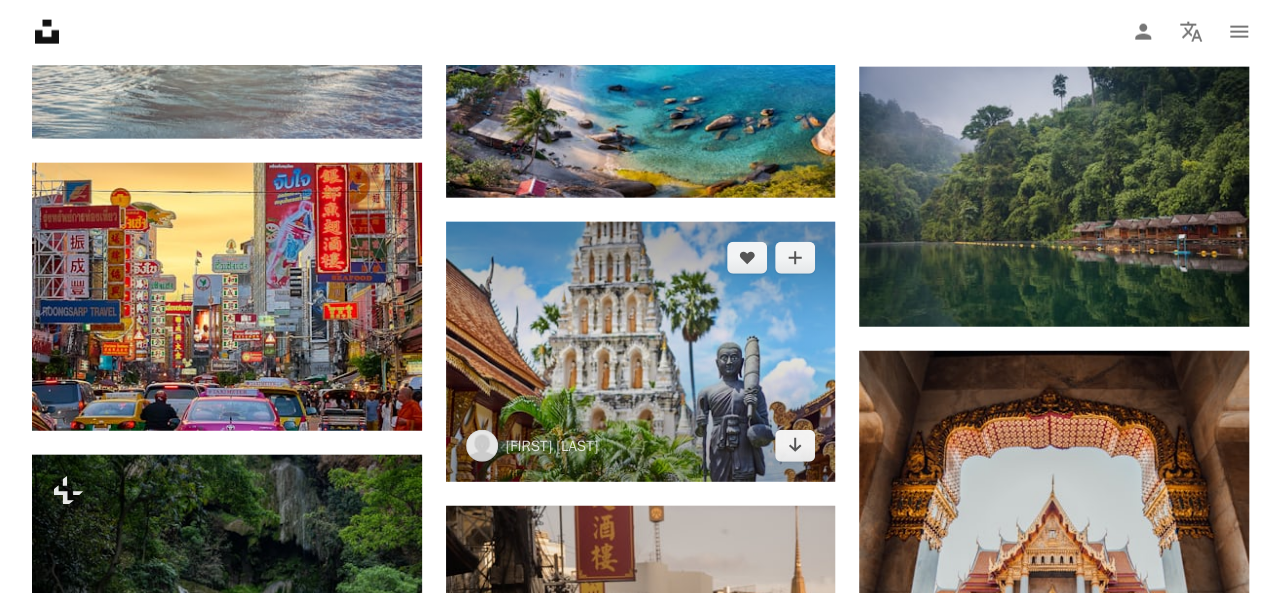 scroll, scrollTop: 2400, scrollLeft: 0, axis: vertical 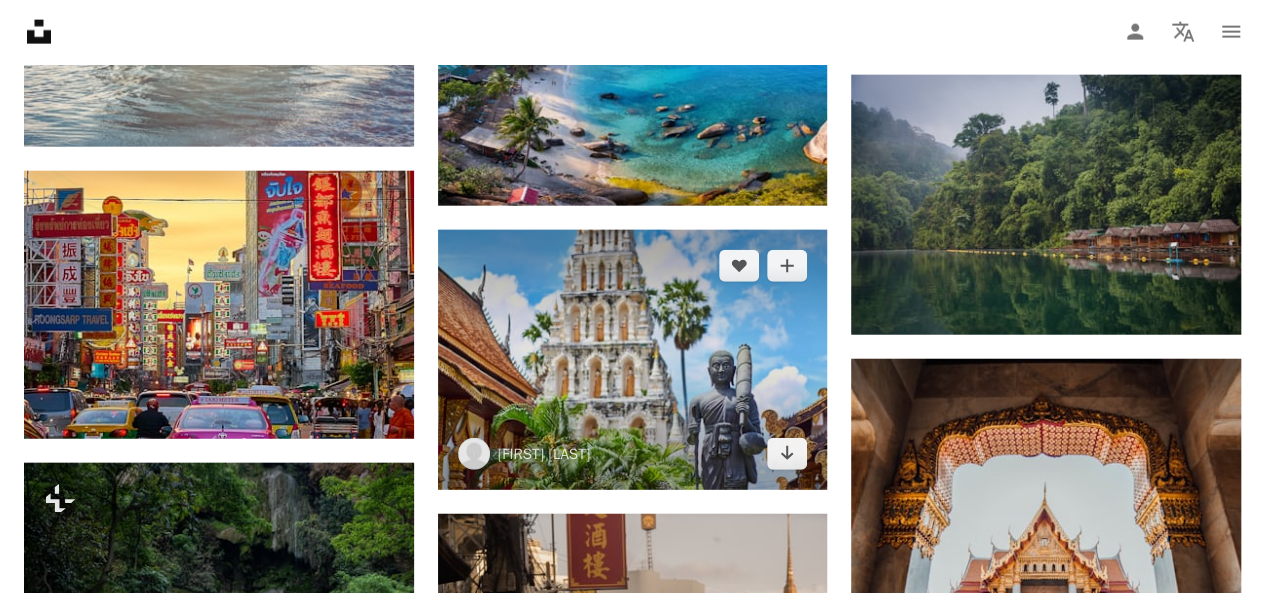click at bounding box center (633, 360) 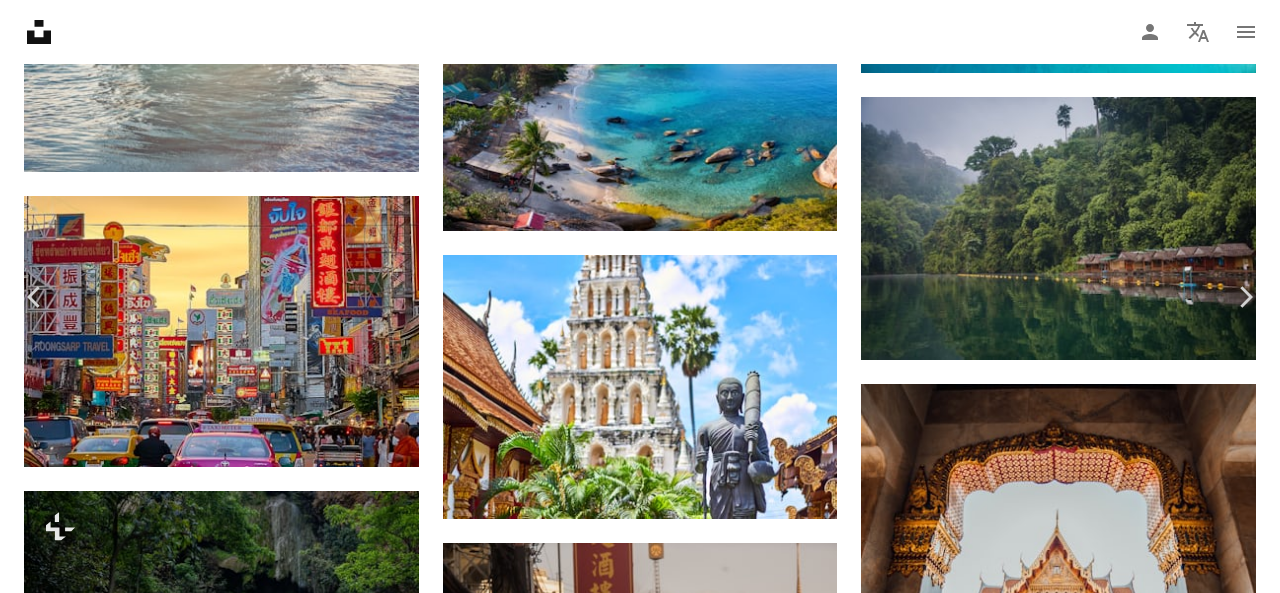 click on "Chevron down" 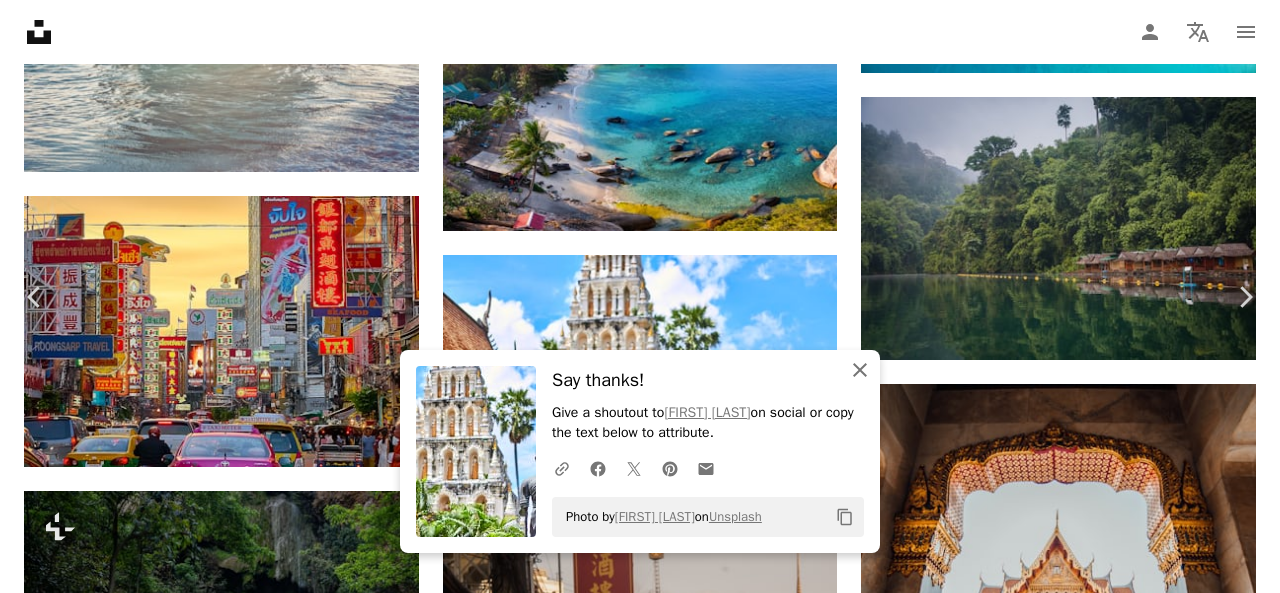 click on "An X shape" 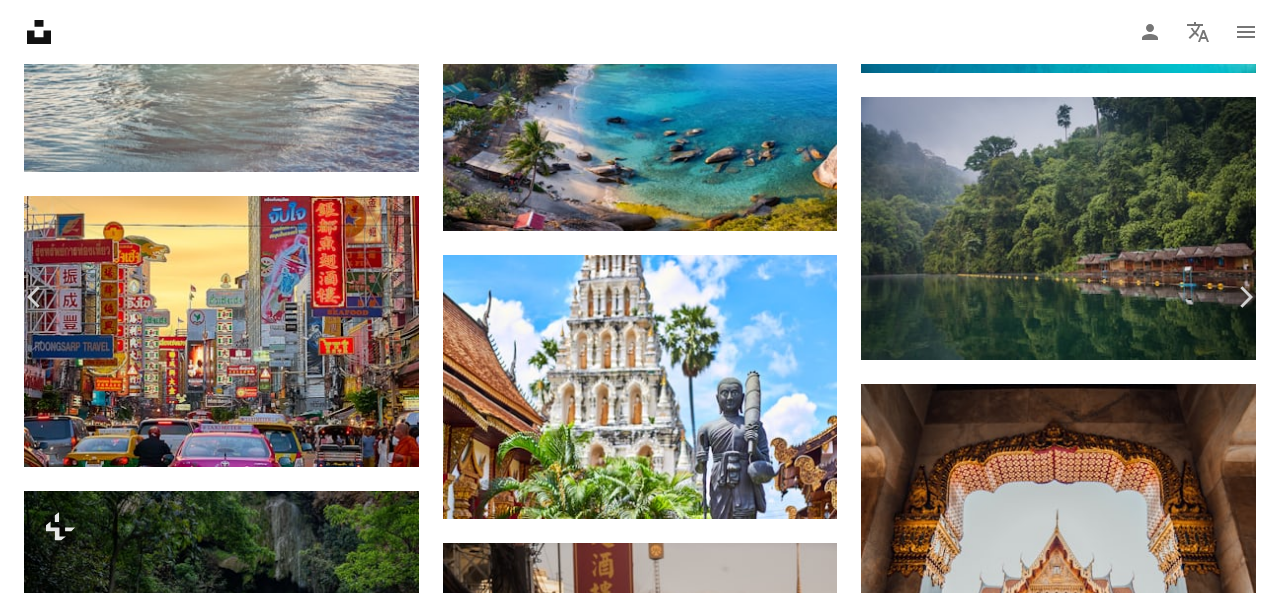 scroll, scrollTop: 1200, scrollLeft: 0, axis: vertical 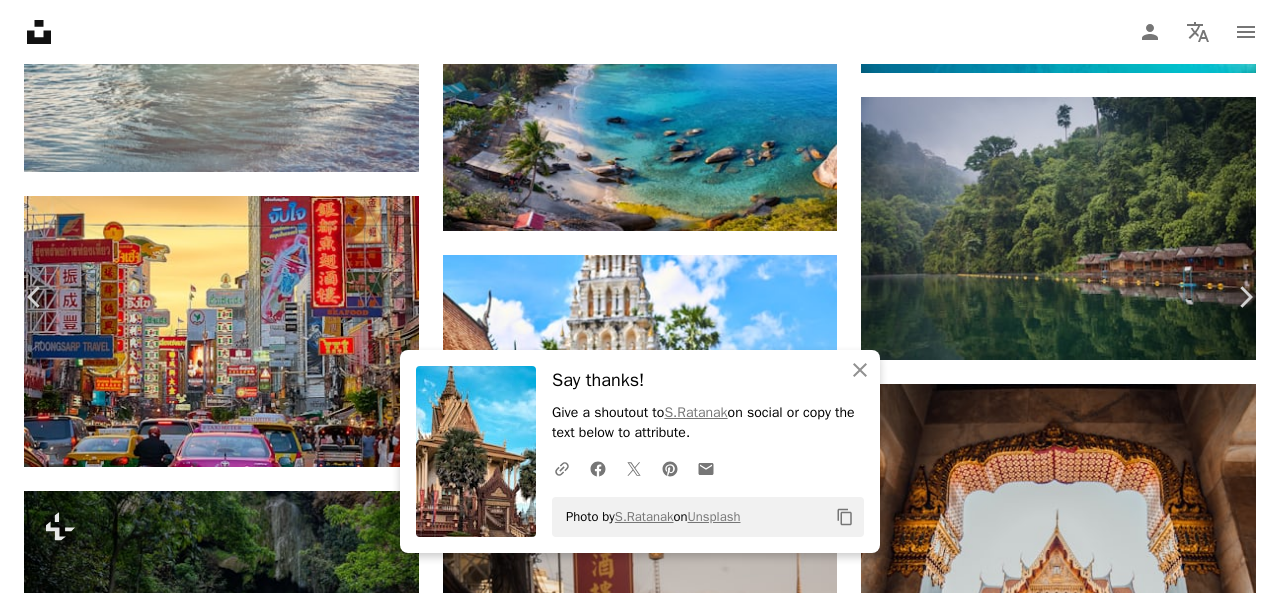click on "An X shape" at bounding box center [20, 20] 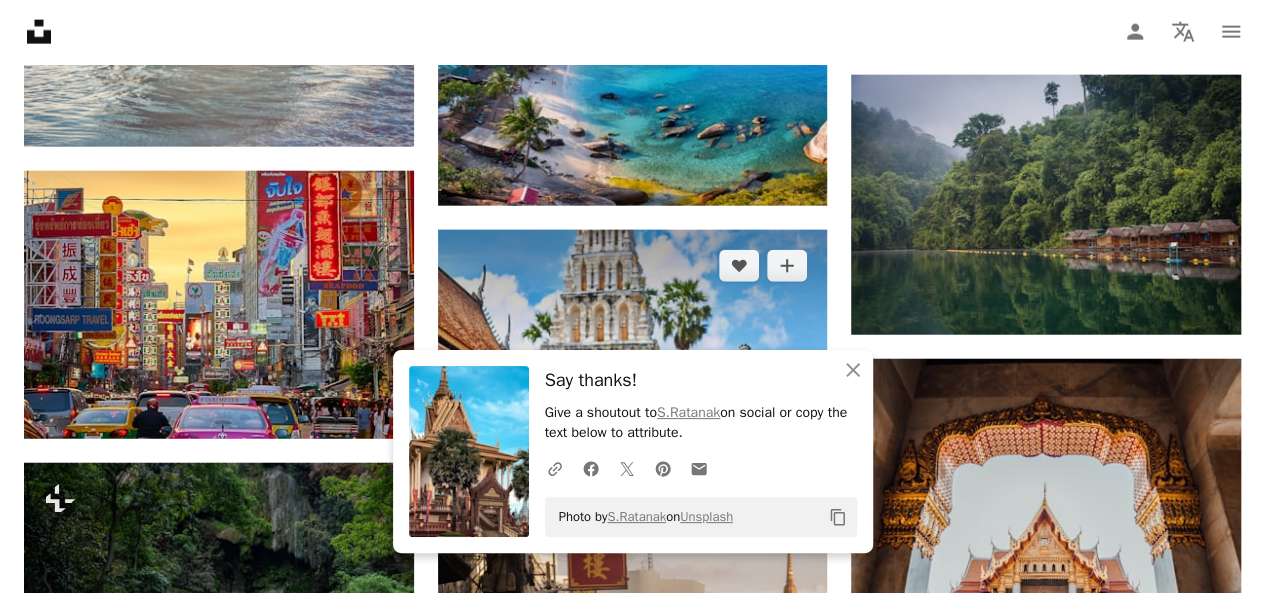 click at bounding box center (633, 360) 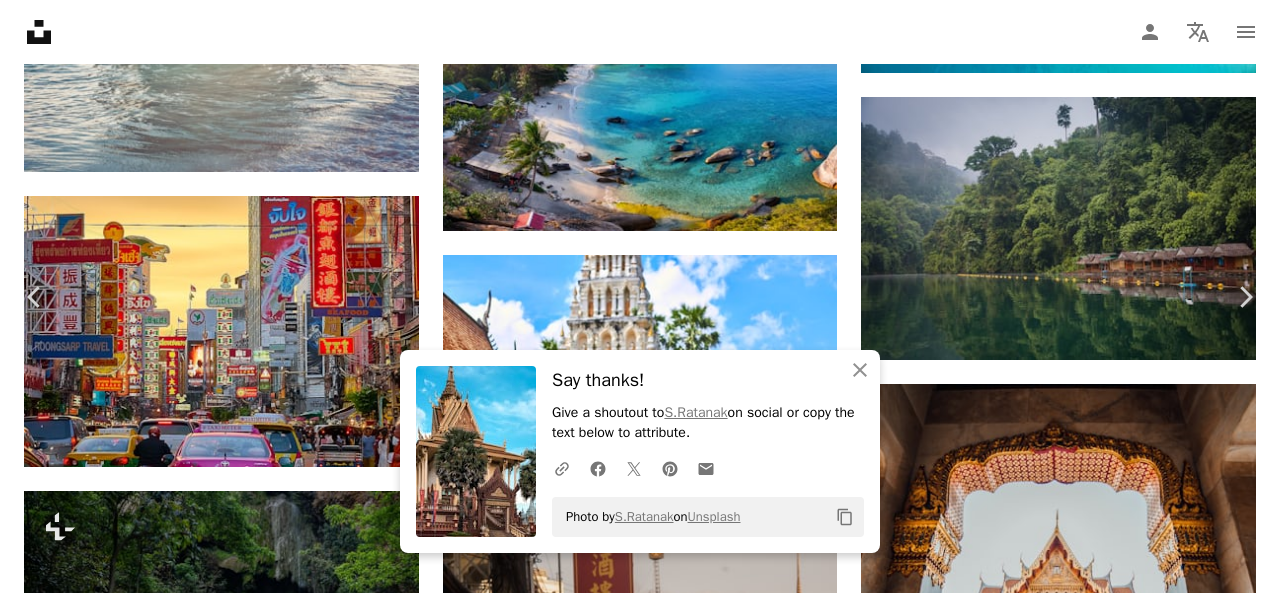 scroll, scrollTop: 1200, scrollLeft: 0, axis: vertical 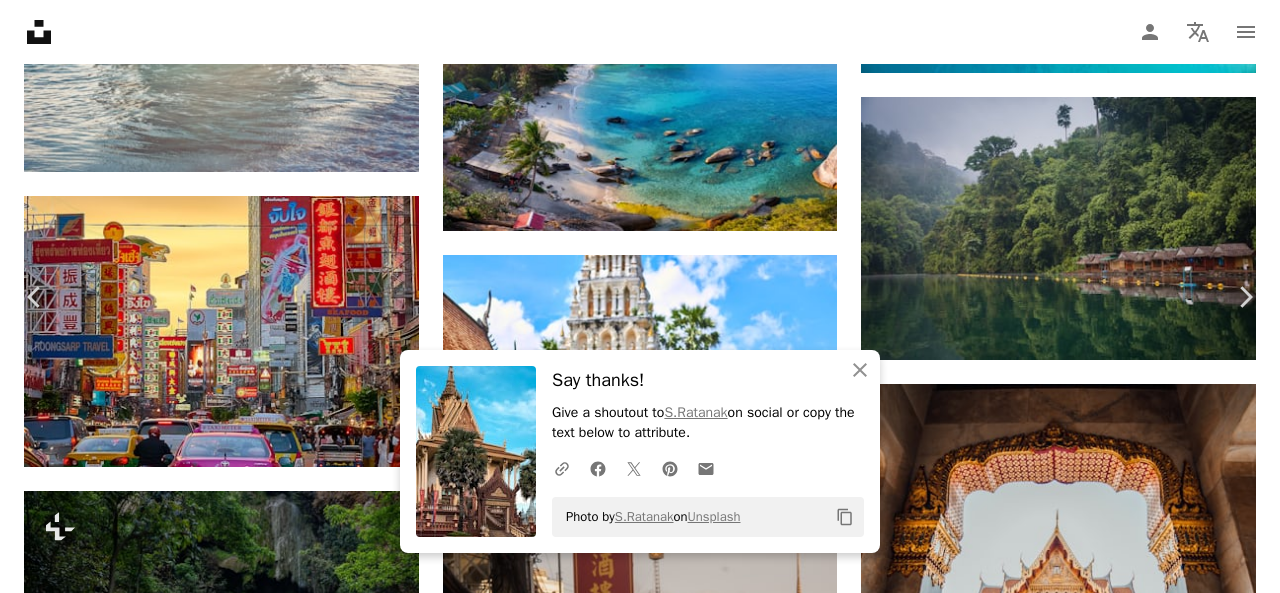 click at bounding box center [265, 5080] 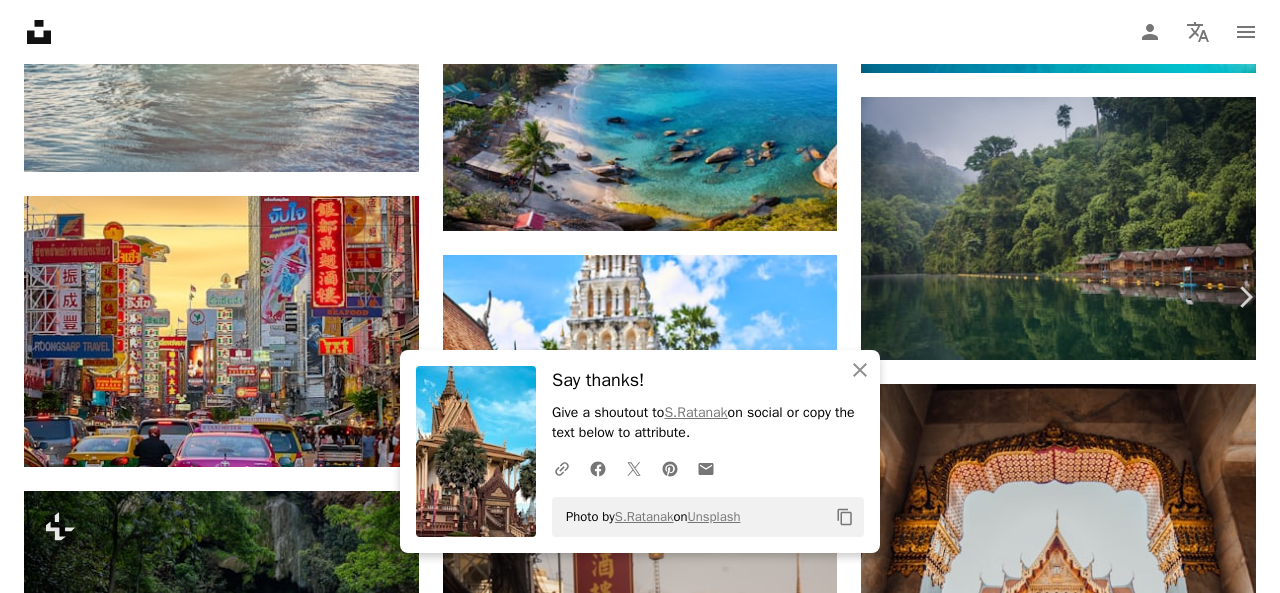 scroll, scrollTop: 0, scrollLeft: 0, axis: both 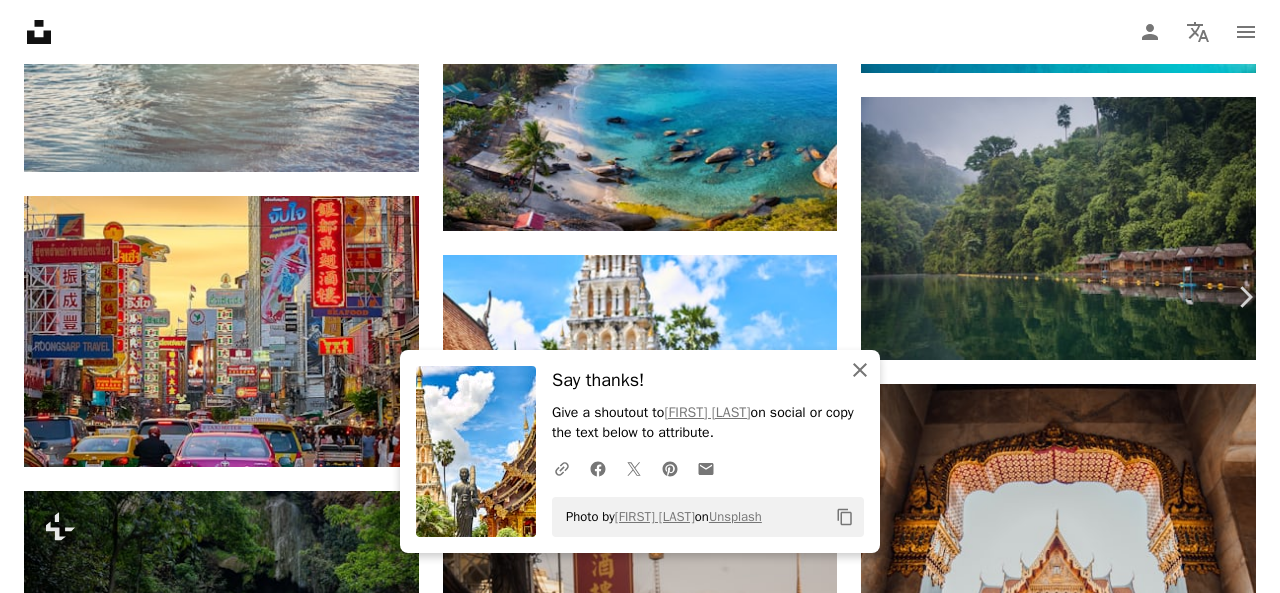 drag, startPoint x: 856, startPoint y: 374, endPoint x: 861, endPoint y: 361, distance: 13.928389 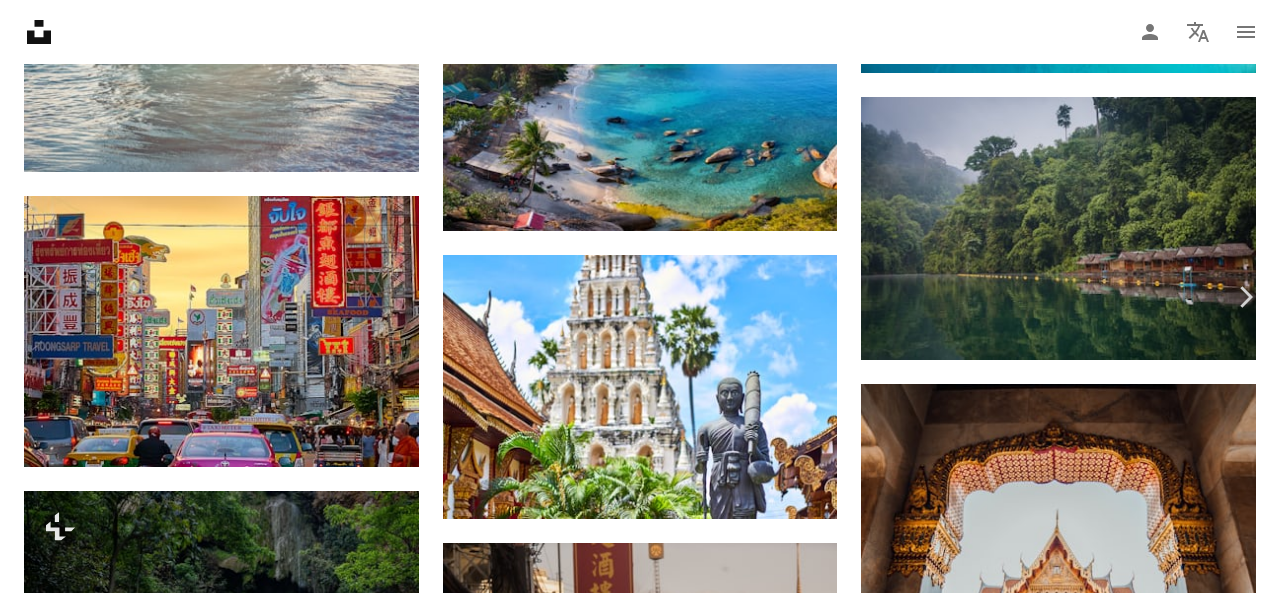 scroll, scrollTop: 2400, scrollLeft: 0, axis: vertical 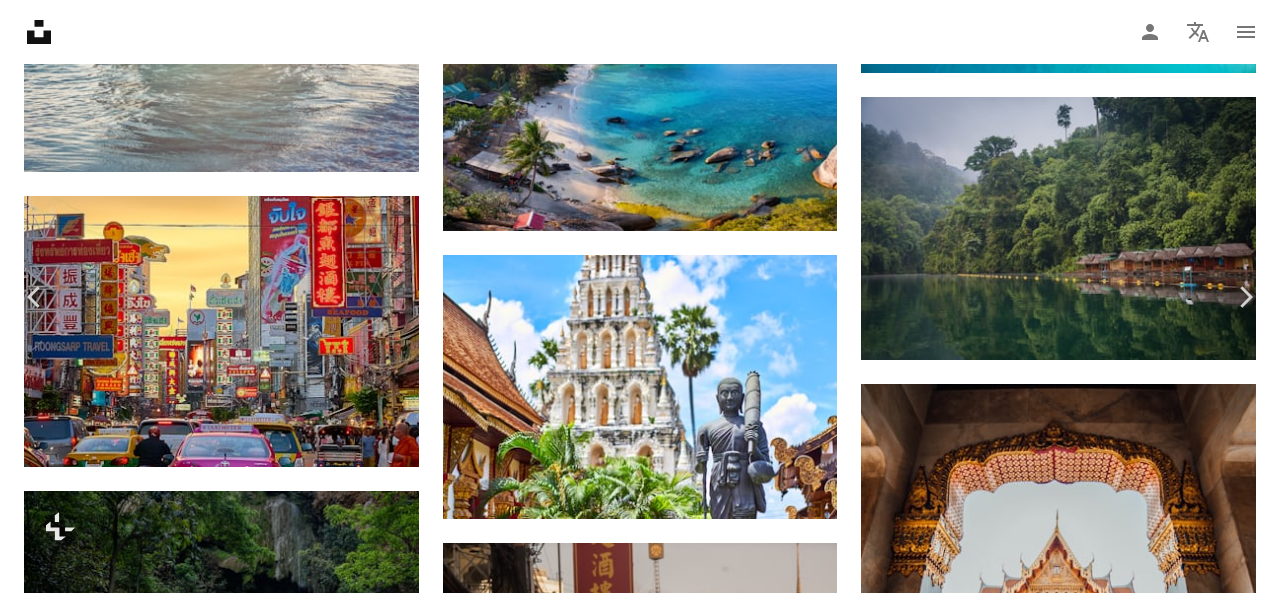 click on "Chevron down" 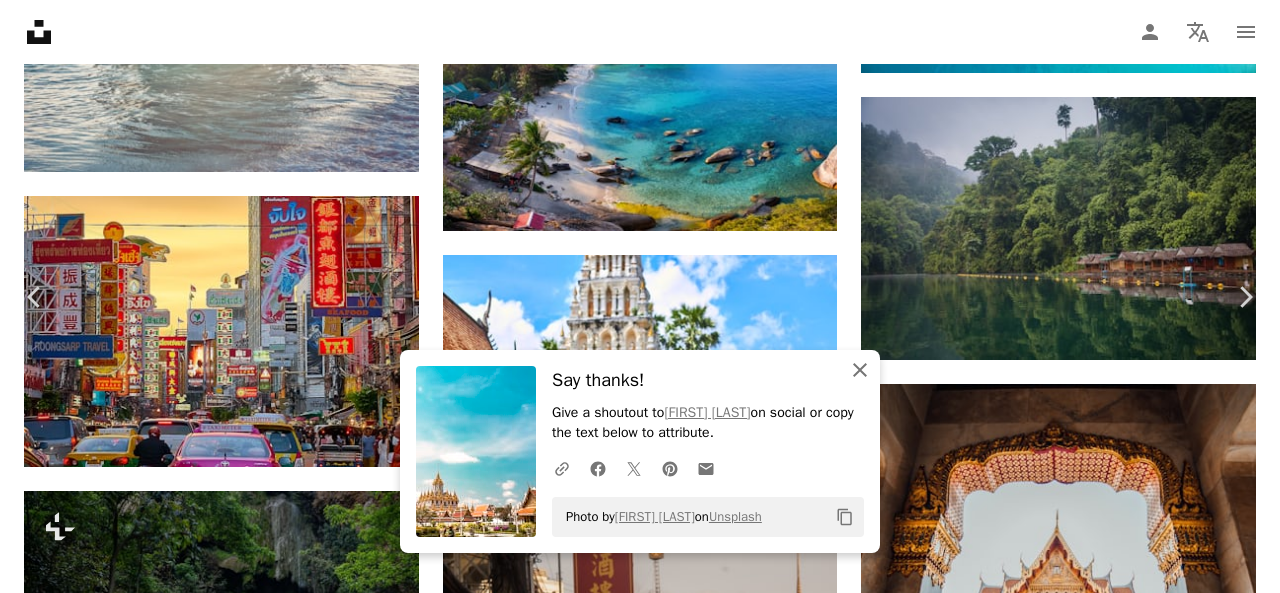 click on "An X shape" 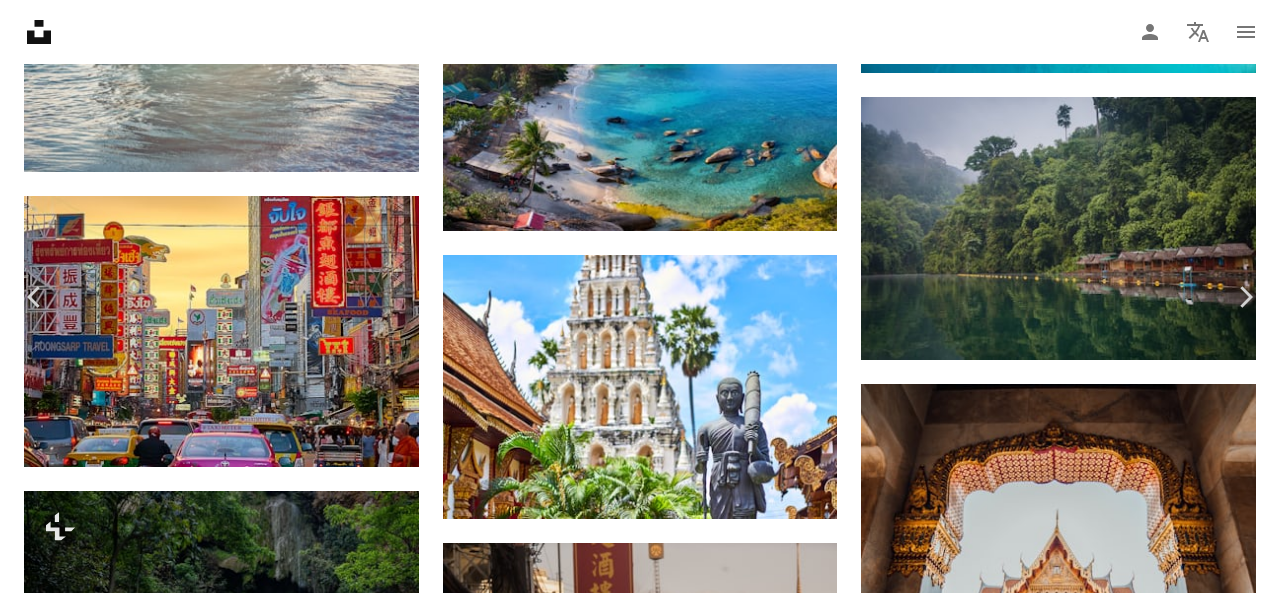 scroll, scrollTop: 3999, scrollLeft: 0, axis: vertical 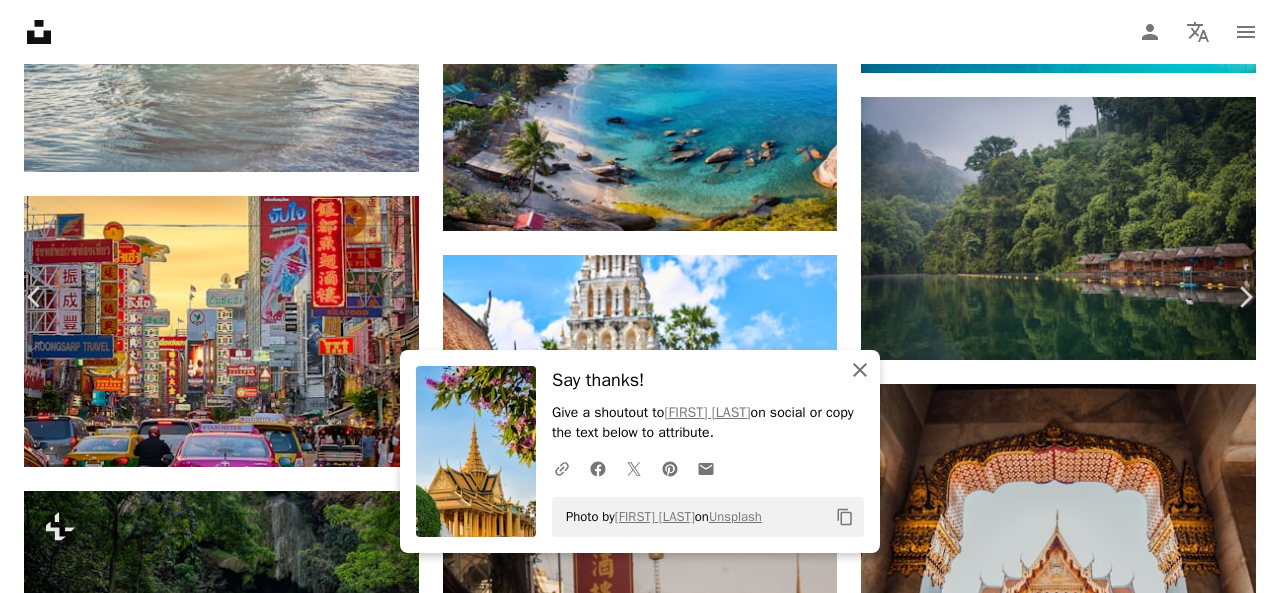click on "An X shape" 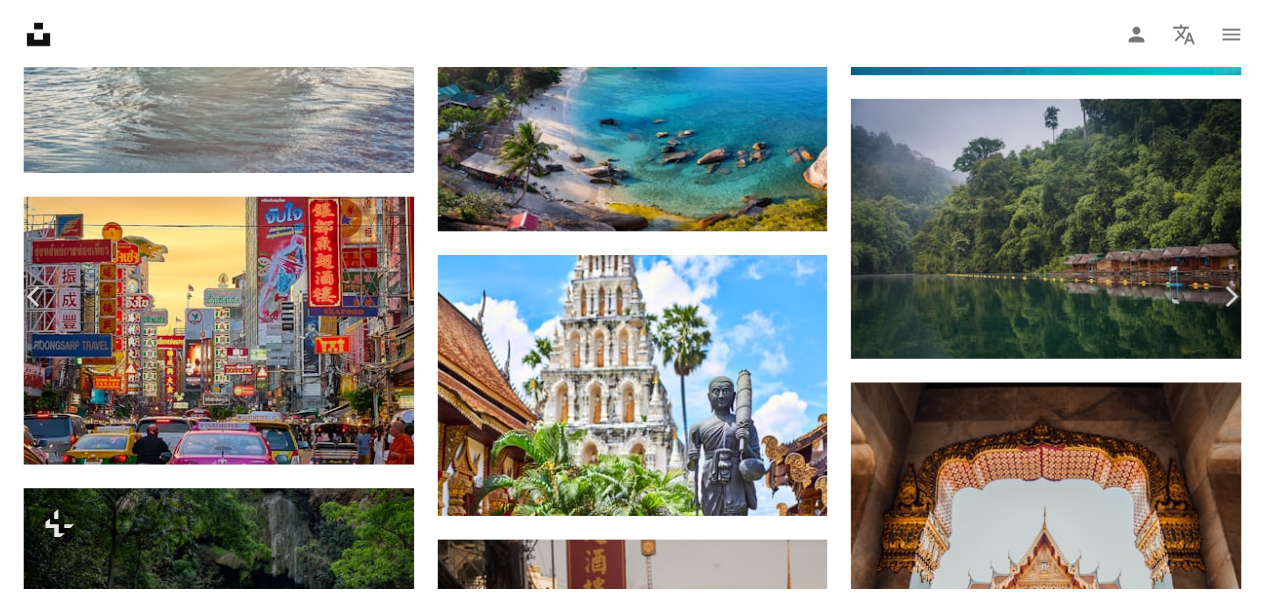 scroll, scrollTop: 1500, scrollLeft: 0, axis: vertical 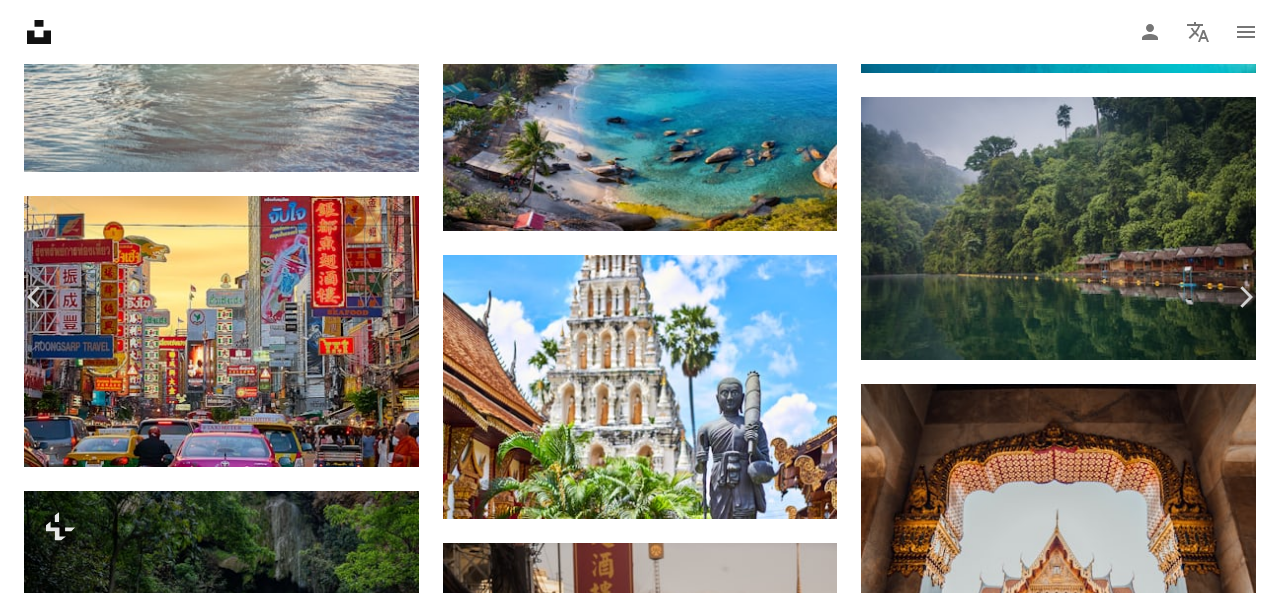 click on "An X shape" at bounding box center (20, 20) 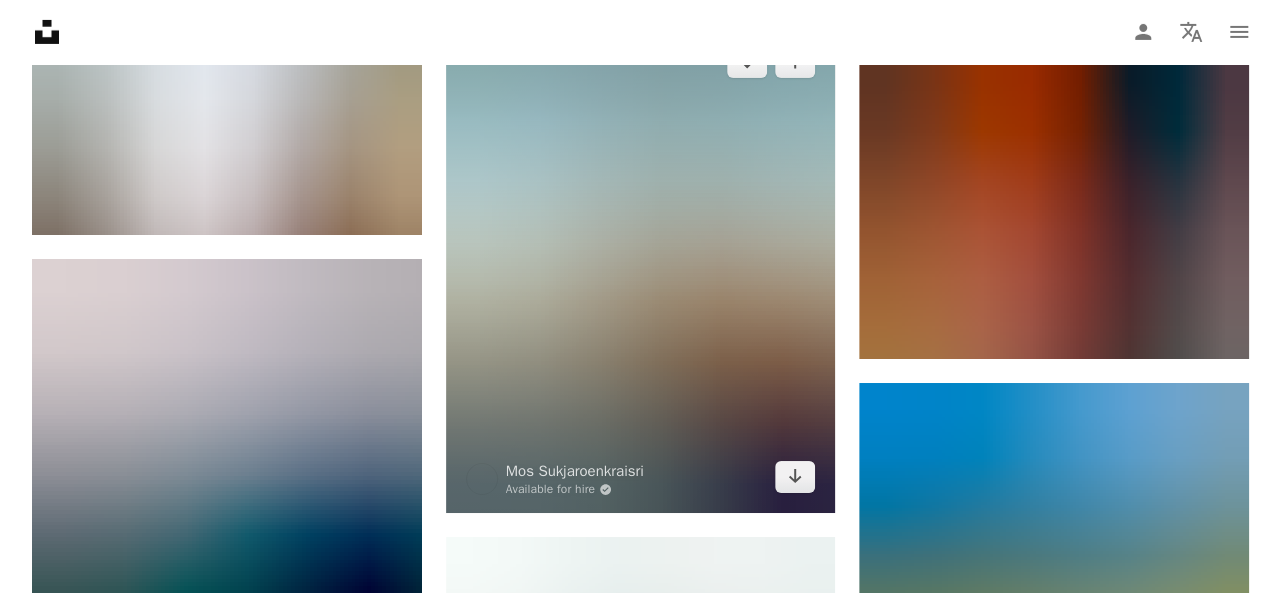 scroll, scrollTop: 3500, scrollLeft: 0, axis: vertical 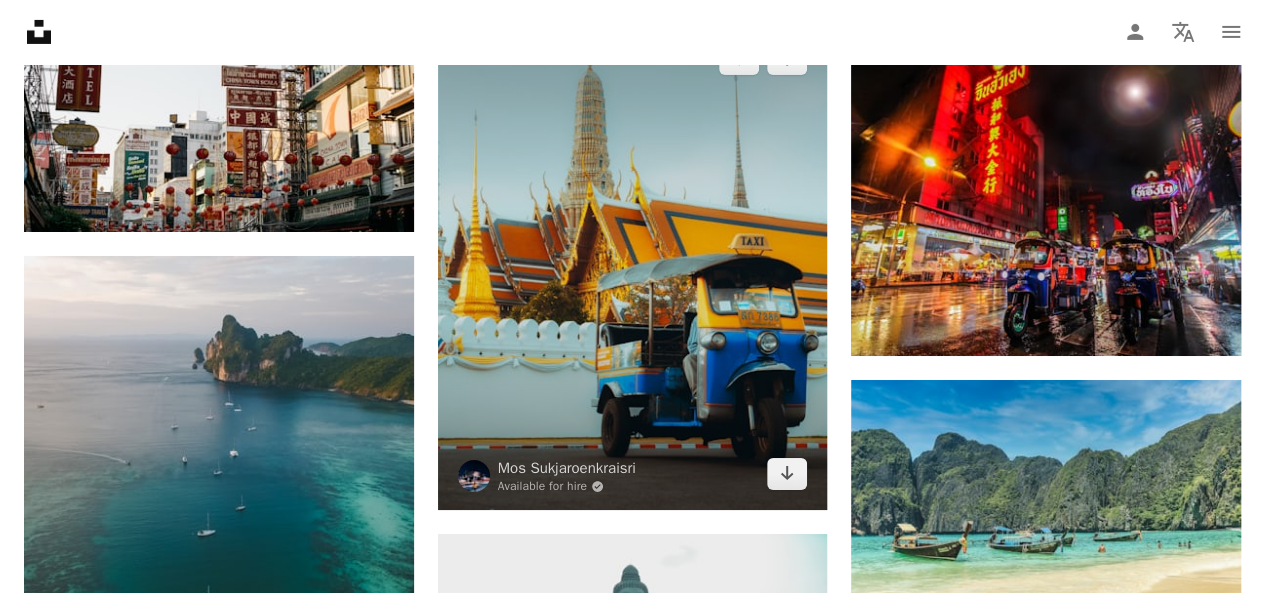 click at bounding box center [633, 266] 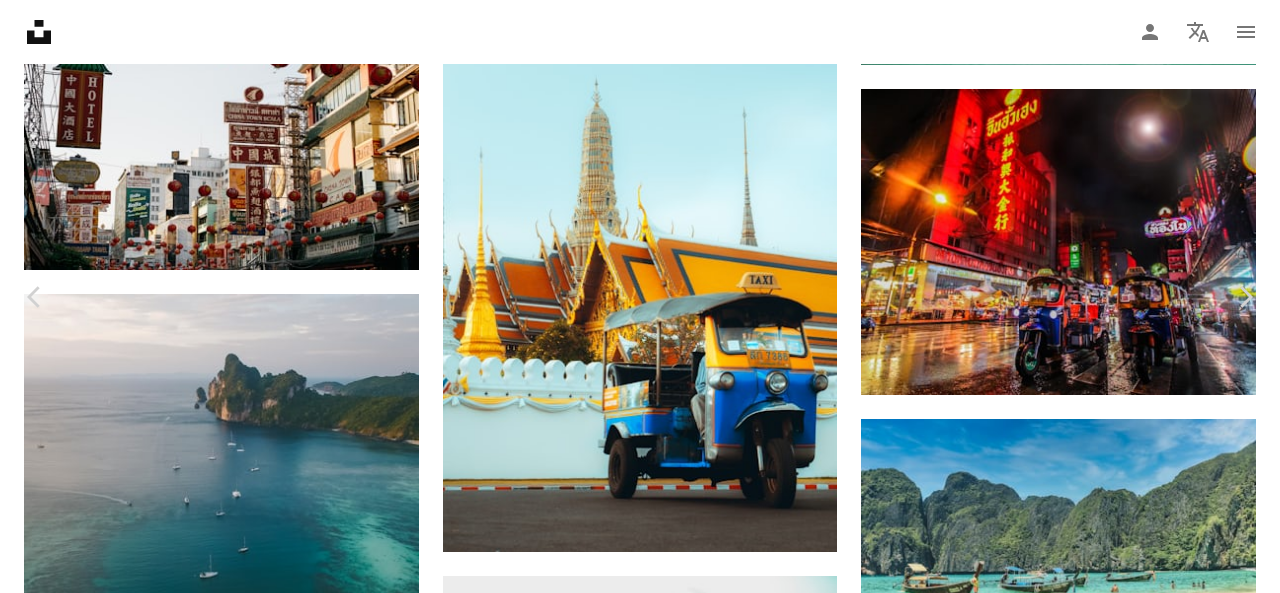 click on "Chevron down" at bounding box center (1154, 3728) 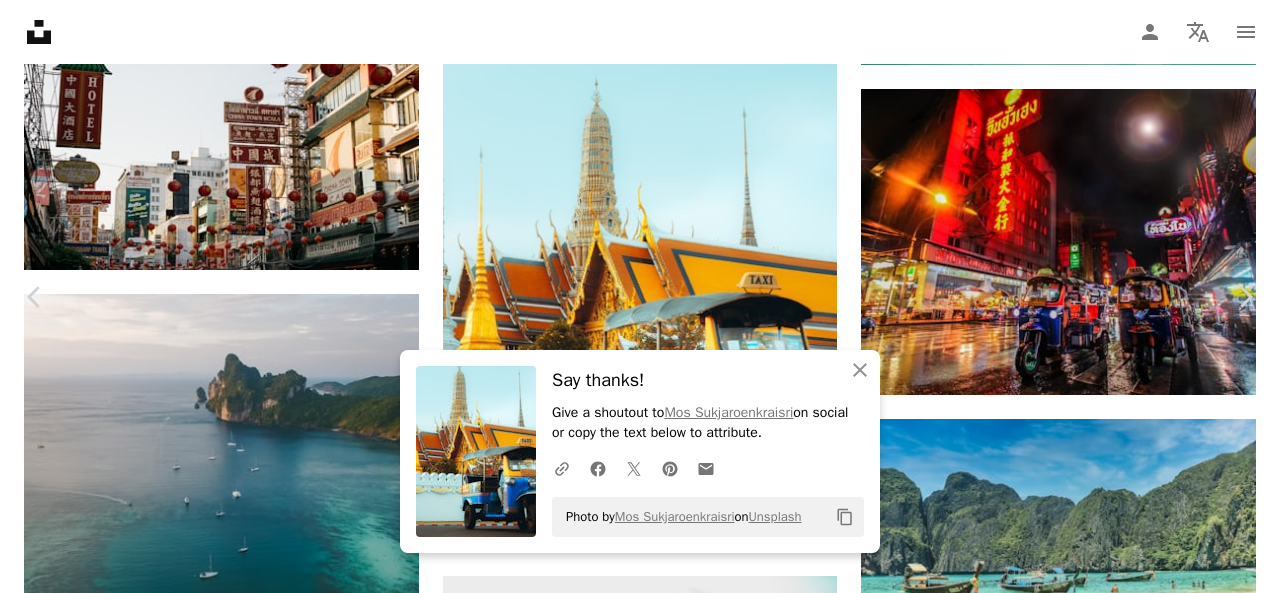scroll, scrollTop: 500, scrollLeft: 0, axis: vertical 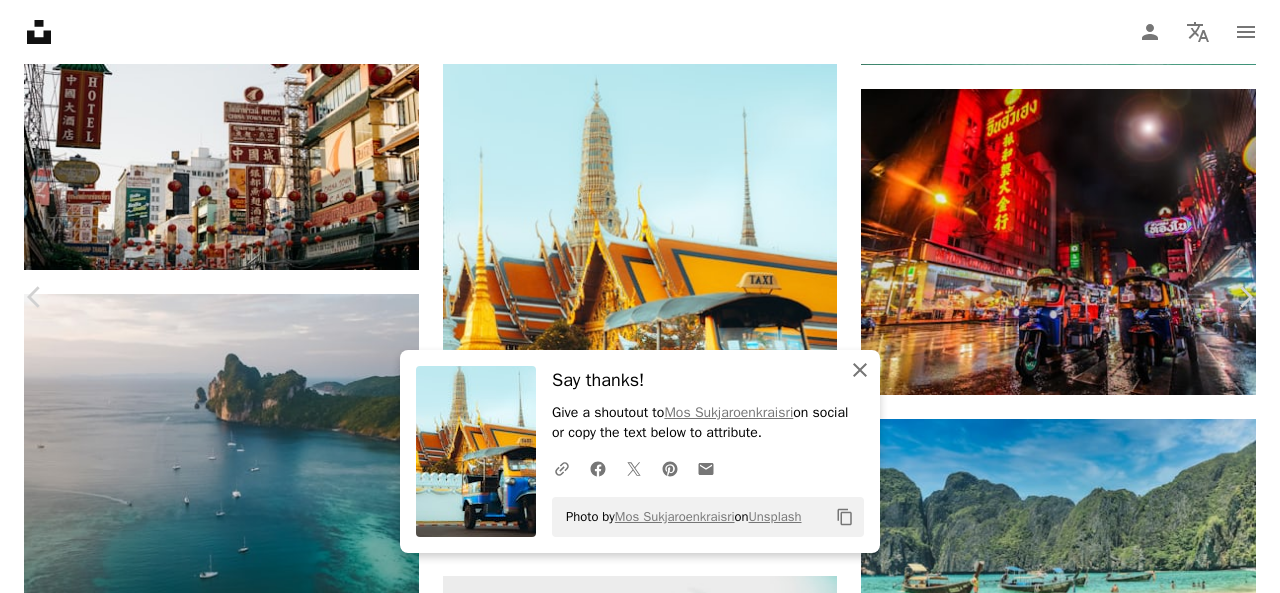 click on "An X shape" 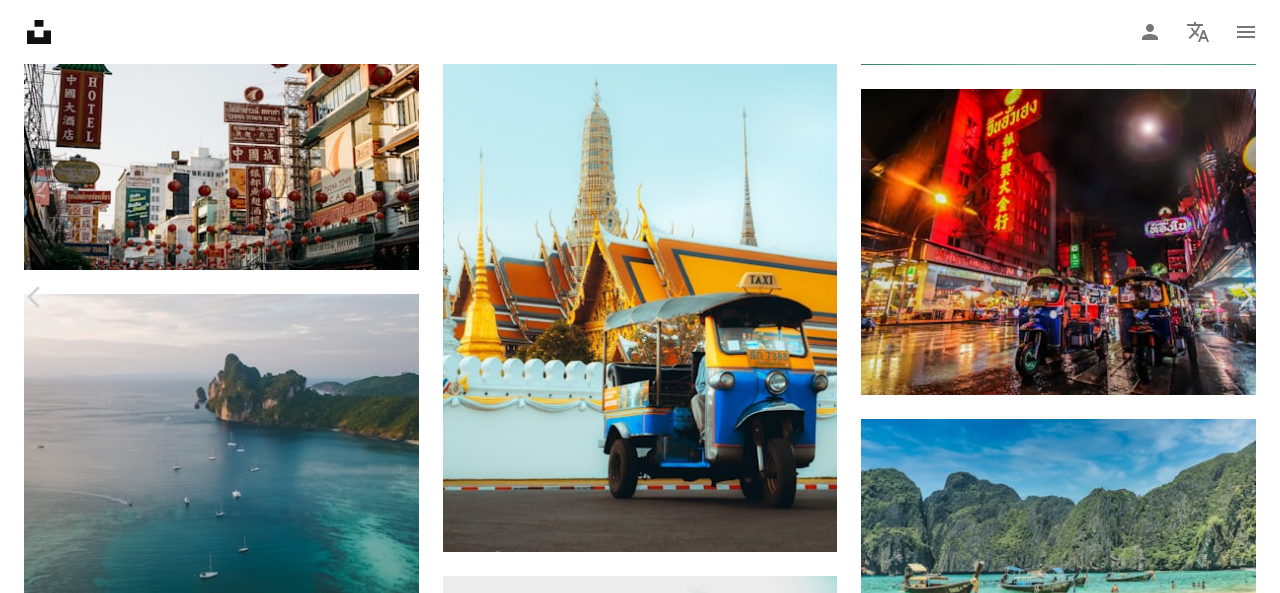scroll, scrollTop: 4100, scrollLeft: 0, axis: vertical 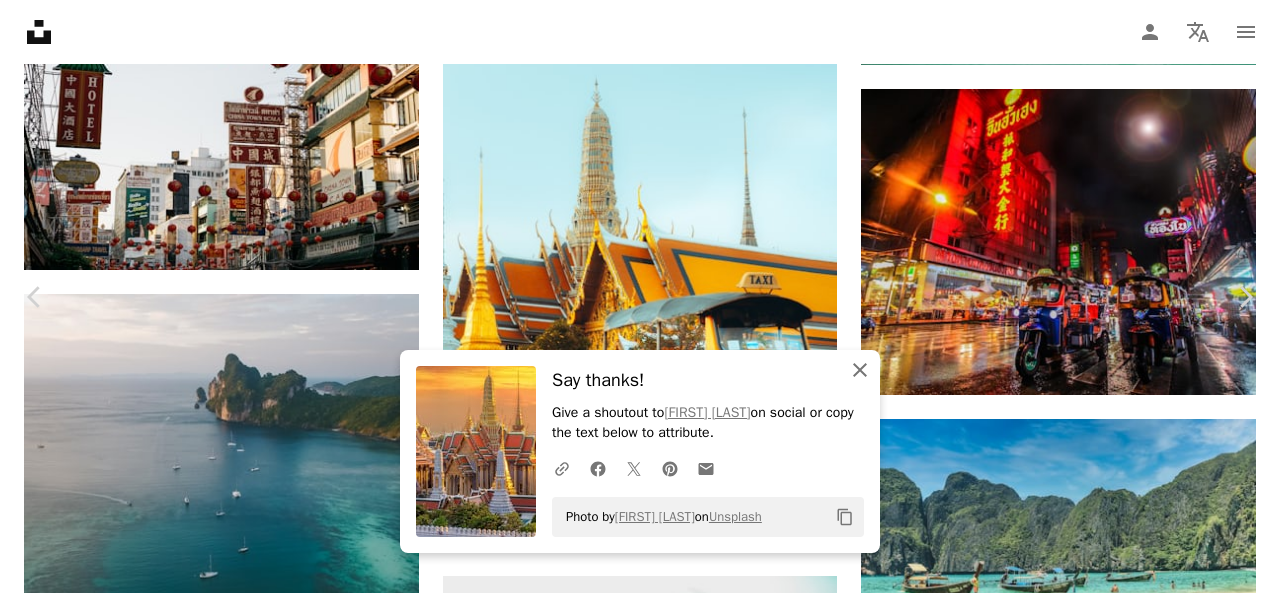click on "An X shape Close" at bounding box center [860, 370] 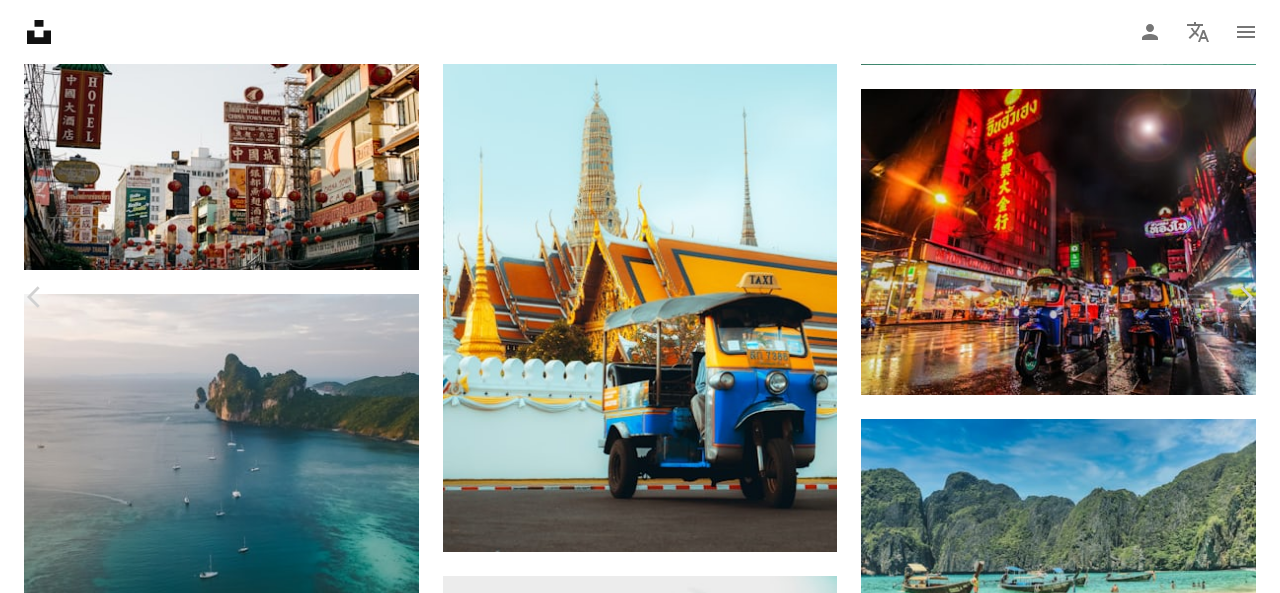 scroll, scrollTop: 2600, scrollLeft: 0, axis: vertical 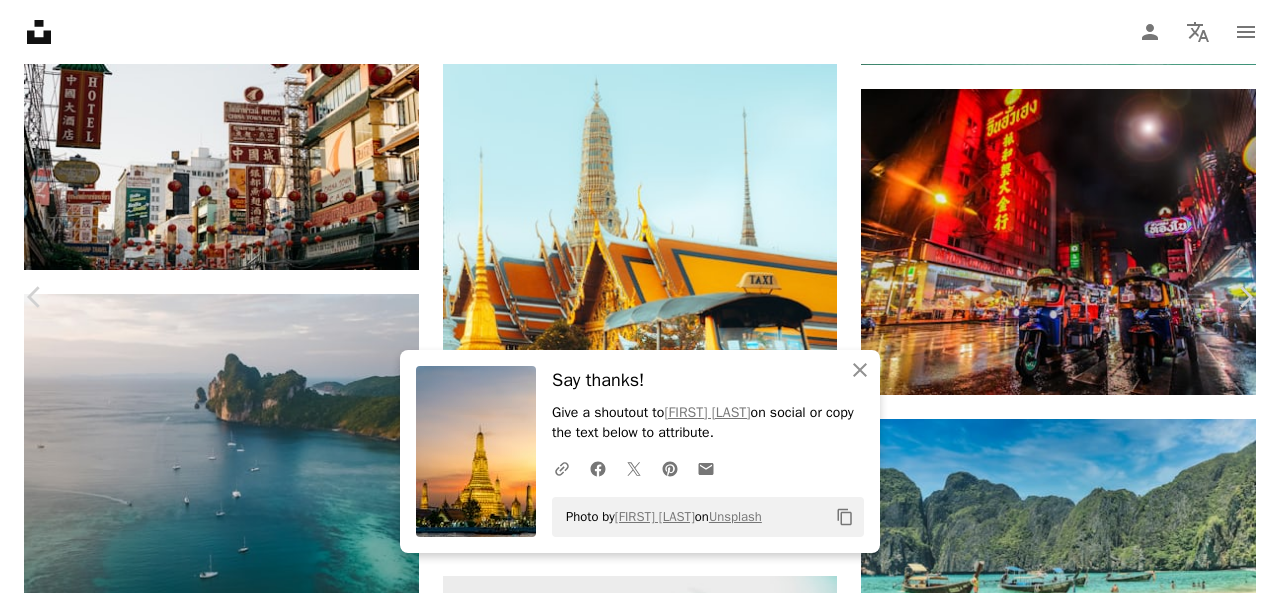 click on "An X shape" at bounding box center (20, 20) 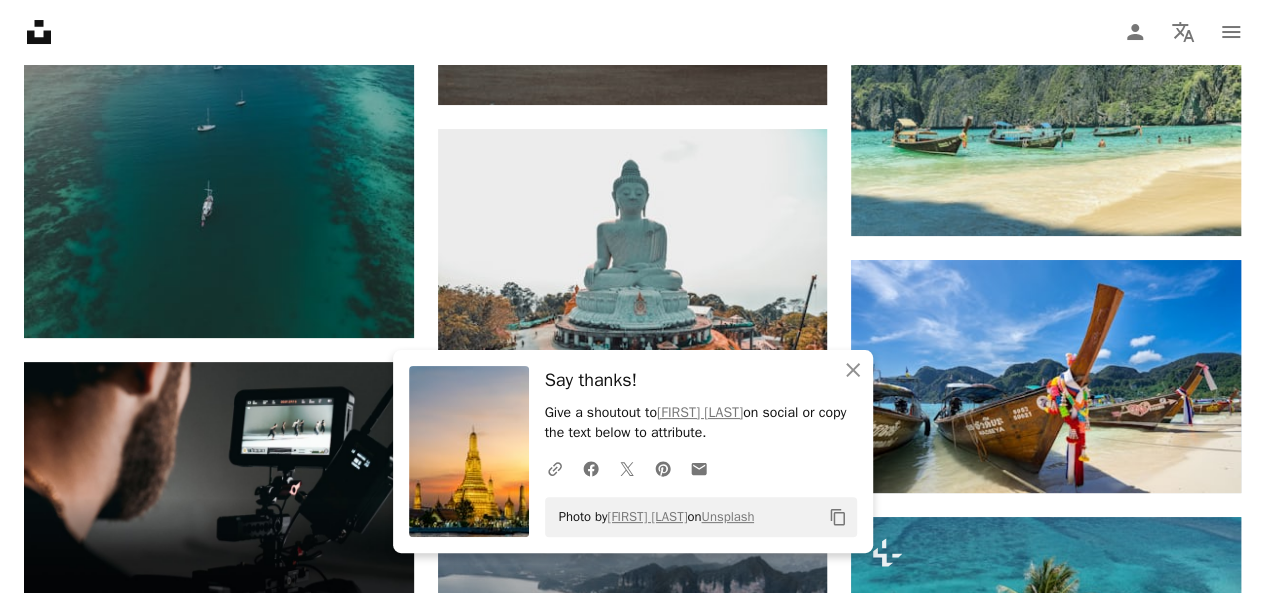 scroll, scrollTop: 4100, scrollLeft: 0, axis: vertical 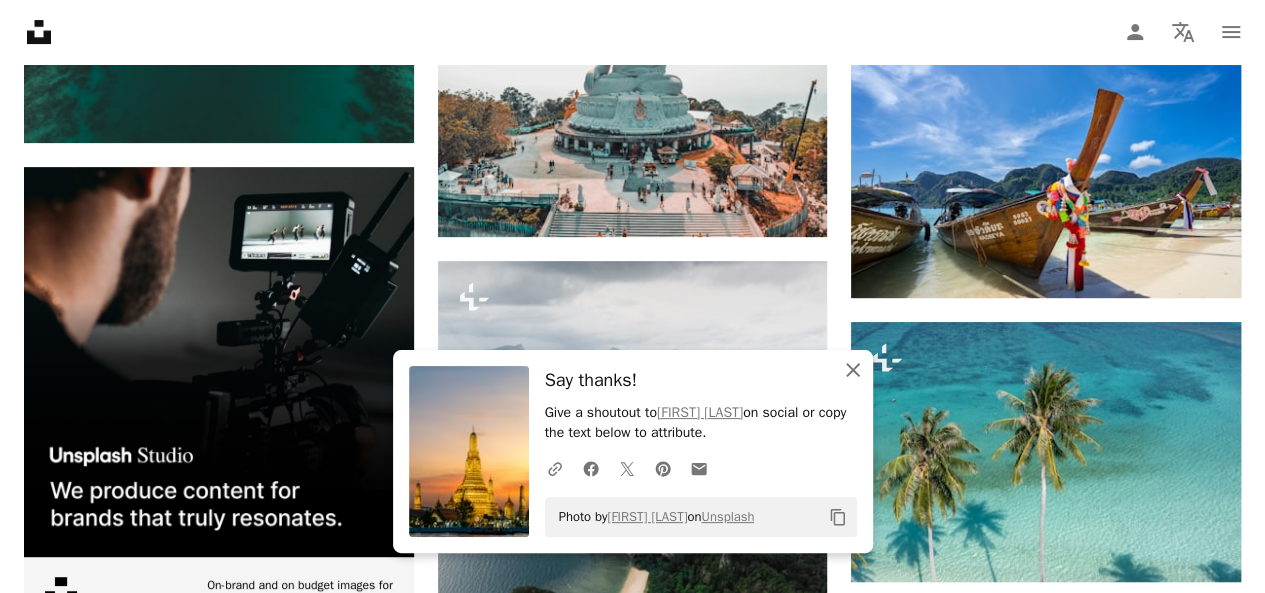 click on "An X shape" 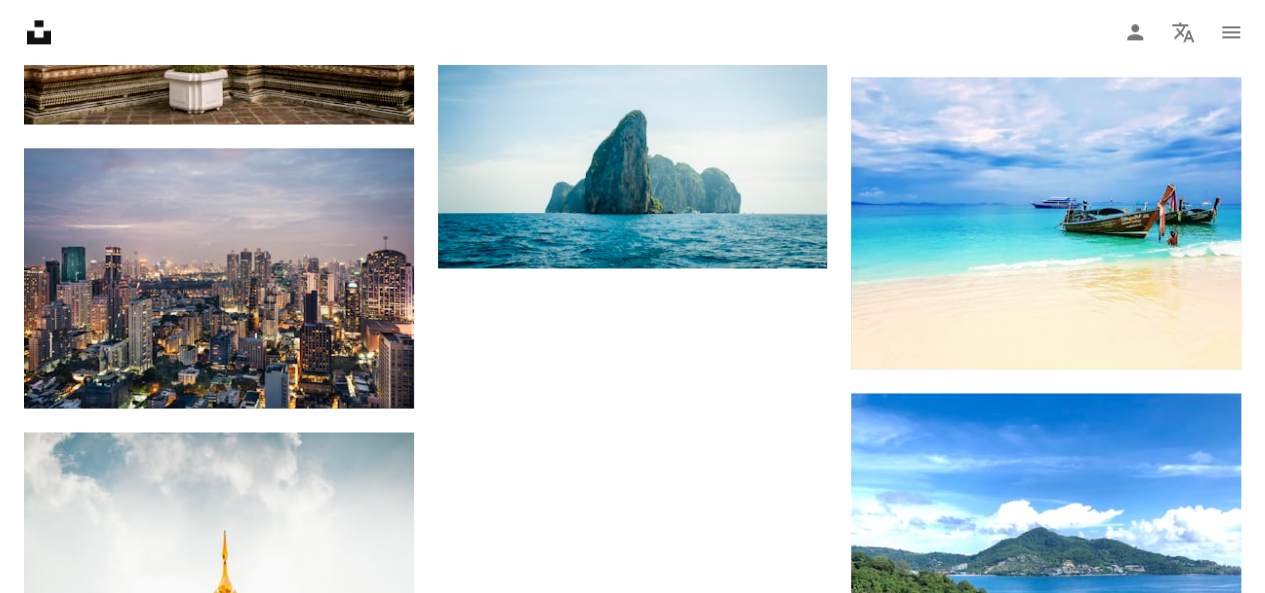 scroll, scrollTop: 4900, scrollLeft: 0, axis: vertical 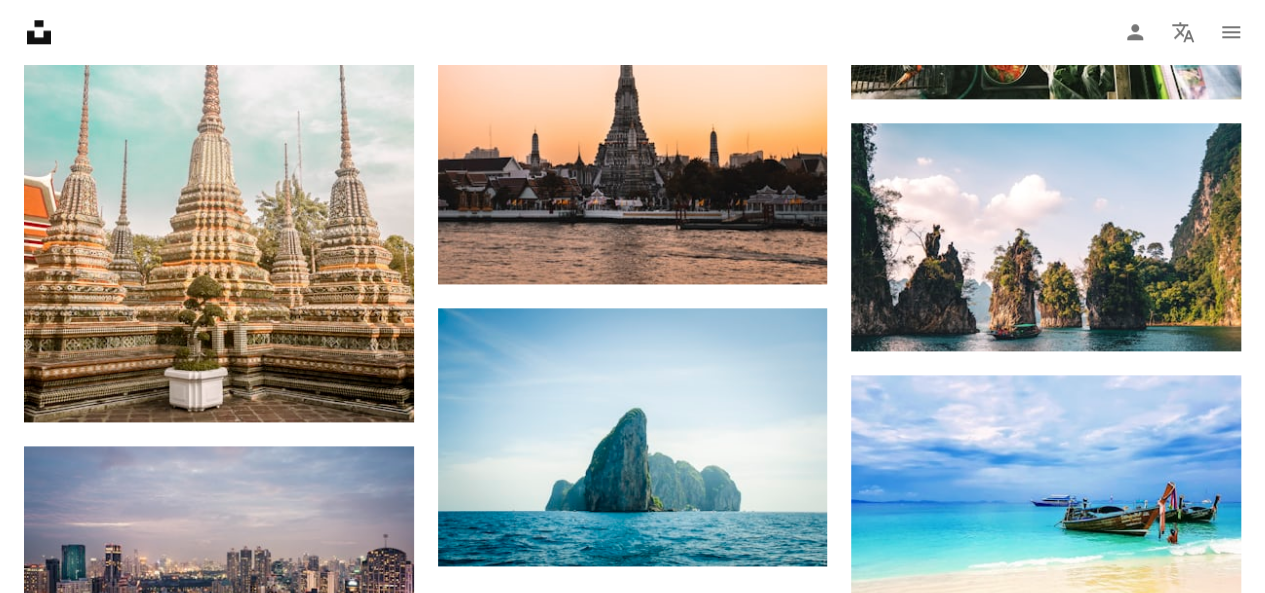click on "–– ––– –––  –– ––– –  ––– –––  ––––  –   – –– –––  – – ––– –– –– –––– –– The best in on-brand content creation Learn More A heart A plus sign [FIRST] [LAST] Arrow pointing down Plus sign for Unsplash+ A heart A plus sign [FIRST] [LAST] For  Unsplash+ A lock Download A heart A plus sign [FIRST] [LAST] Available for hire A checkmark inside of a circle Arrow pointing down A heart A plus sign [FIRST] [LAST] Available for hire A checkmark inside of a circle Arrow pointing down A heart A plus sign [FIRST] [LAST] Arrow pointing down A heart A plus sign [FIRST] [LAST] Available for hire A checkmark inside of a circle Arrow pointing down A heart A plus sign [FIRST] [LAST] Available for hire A checkmark inside of a circle Arrow pointing down A heart A plus sign [FIRST] [LAST] Available for hire A checkmark inside of a circle Arrow pointing down A heart A plus sign [FIRST] Arrow pointing down A heart A plus sign [FIRST] [LAST]" at bounding box center (1046, -1570) 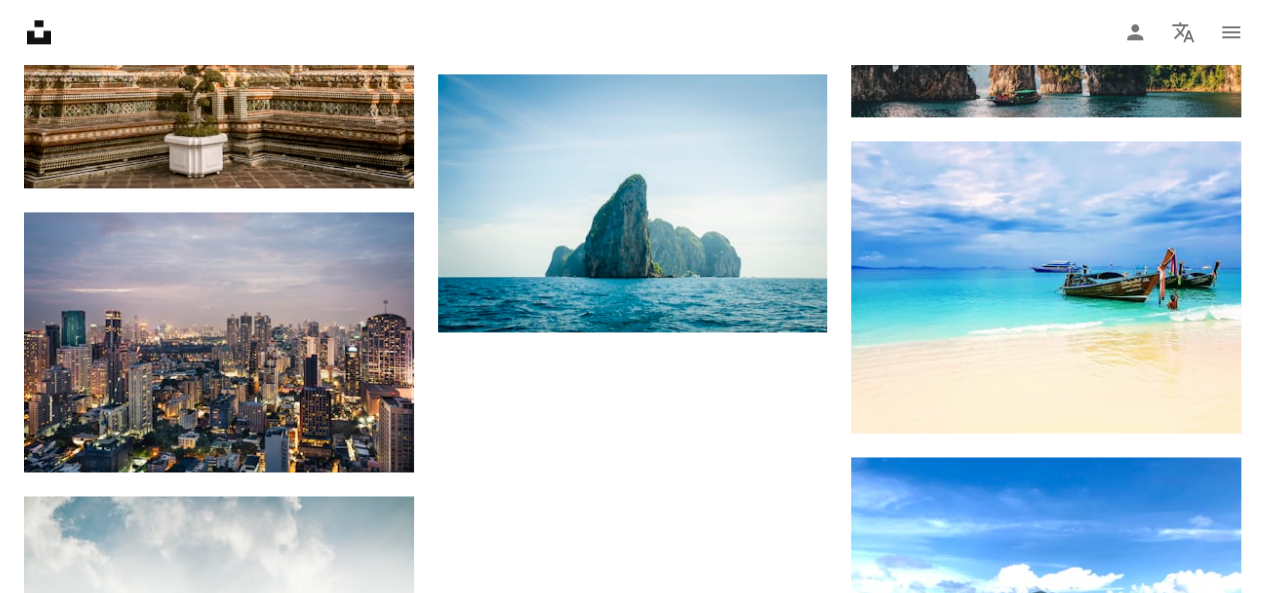 scroll, scrollTop: 5200, scrollLeft: 0, axis: vertical 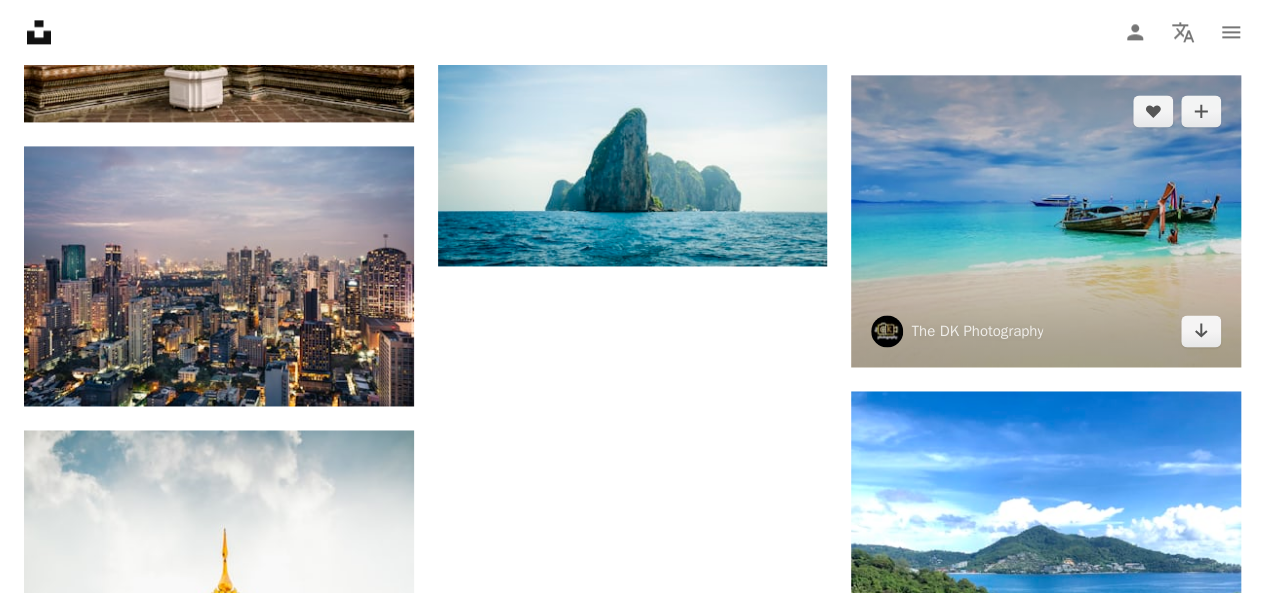 click at bounding box center (1046, 221) 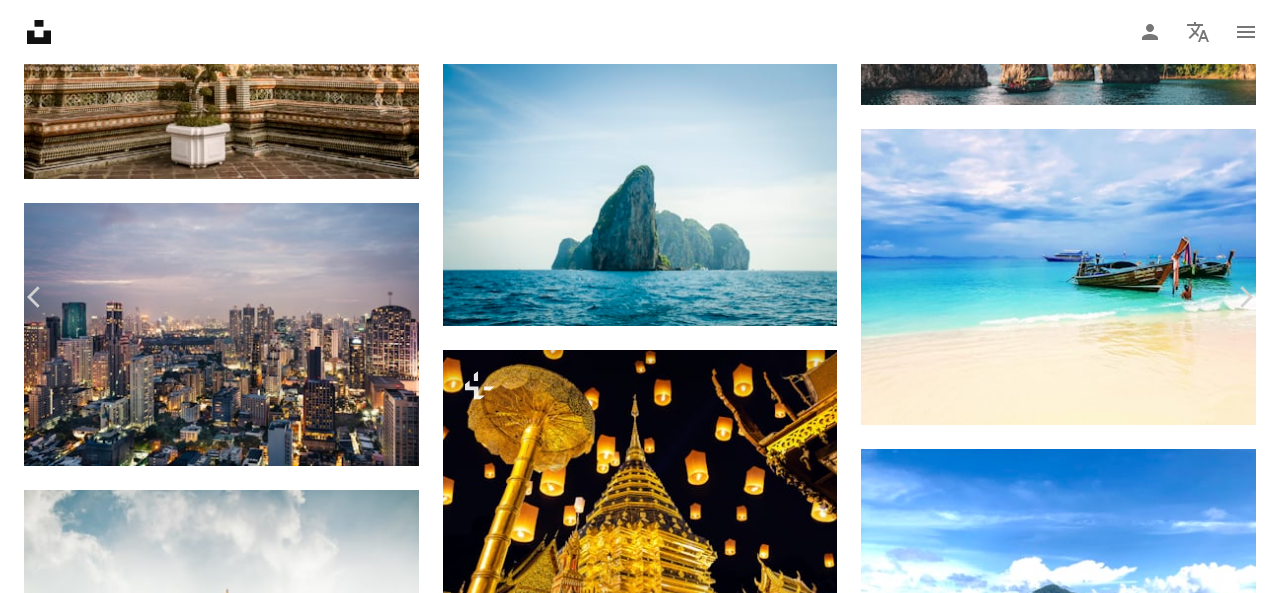 click on "An X shape" at bounding box center [20, 20] 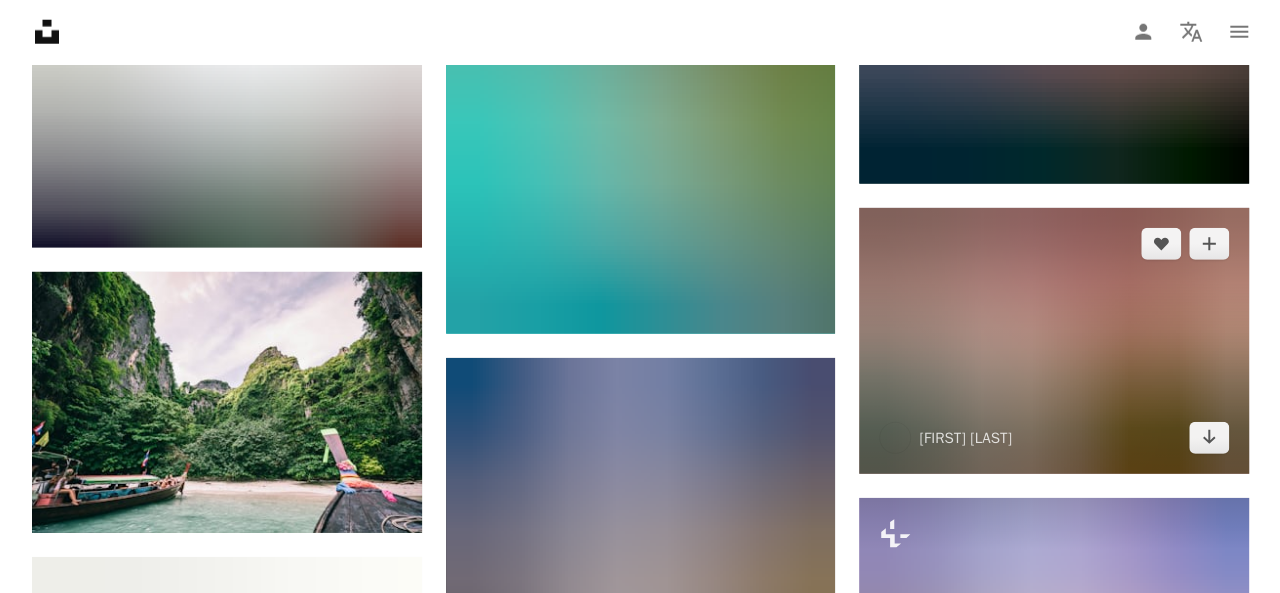 scroll, scrollTop: 6600, scrollLeft: 0, axis: vertical 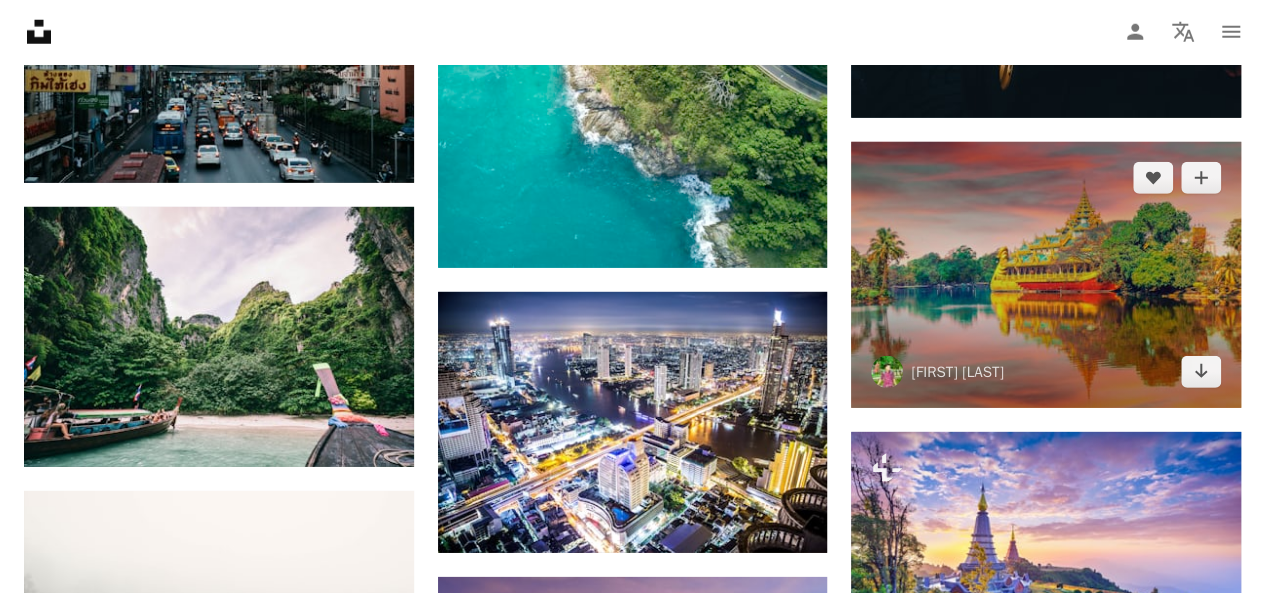 click at bounding box center [1046, 275] 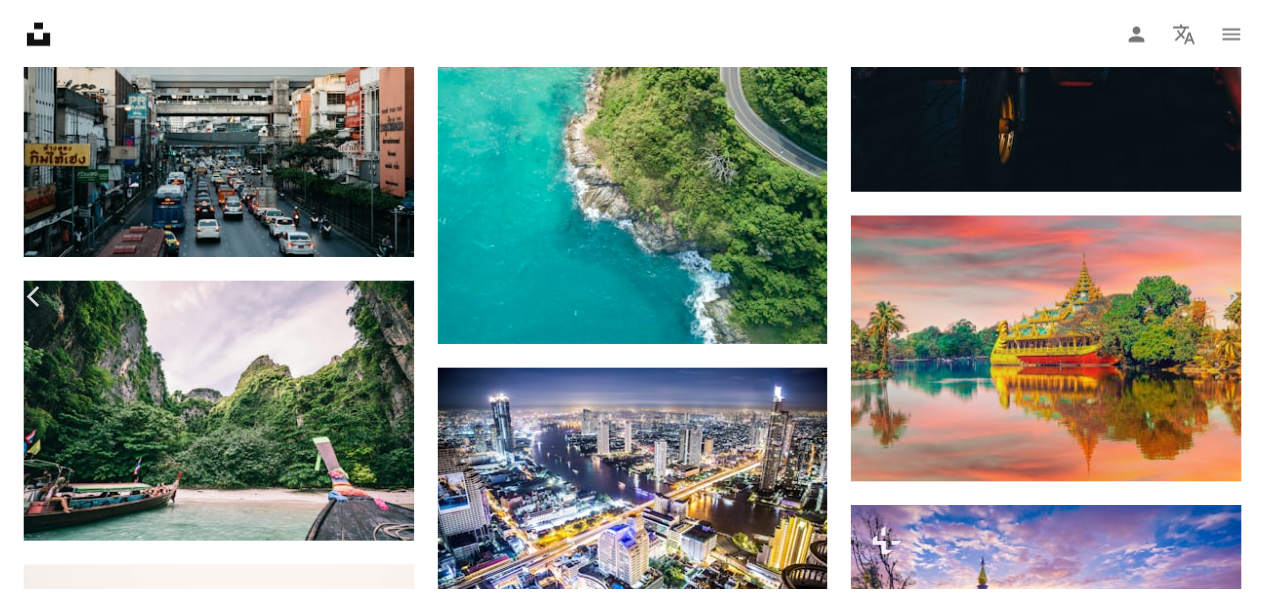 scroll, scrollTop: 200, scrollLeft: 0, axis: vertical 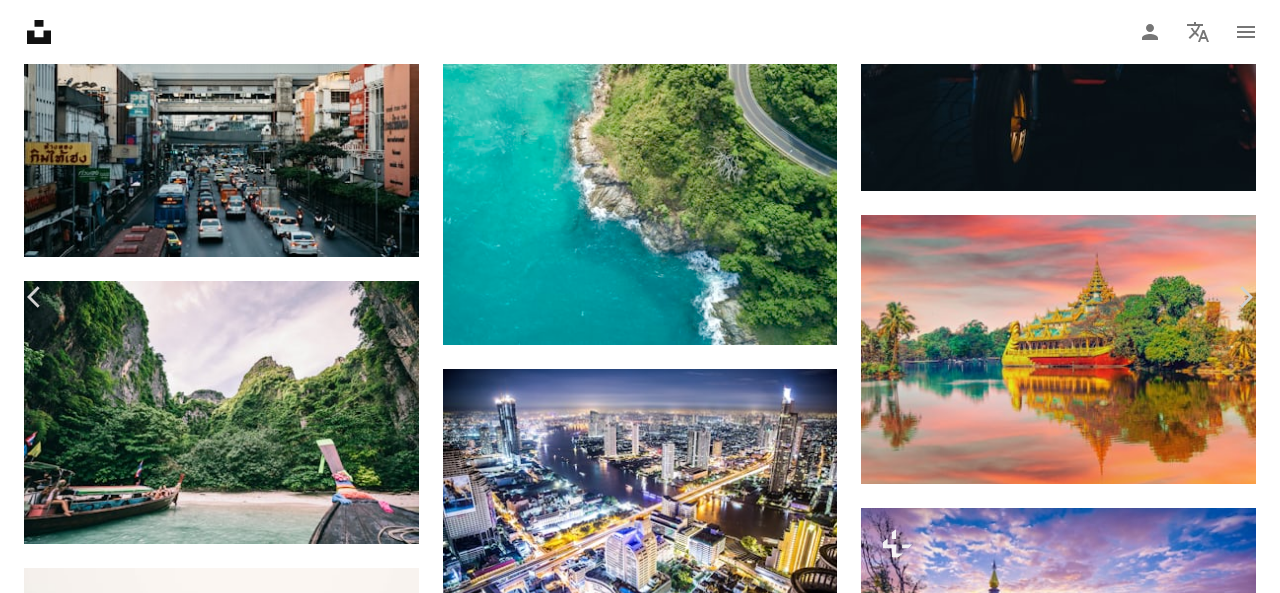 click on "An X shape" at bounding box center [20, 20] 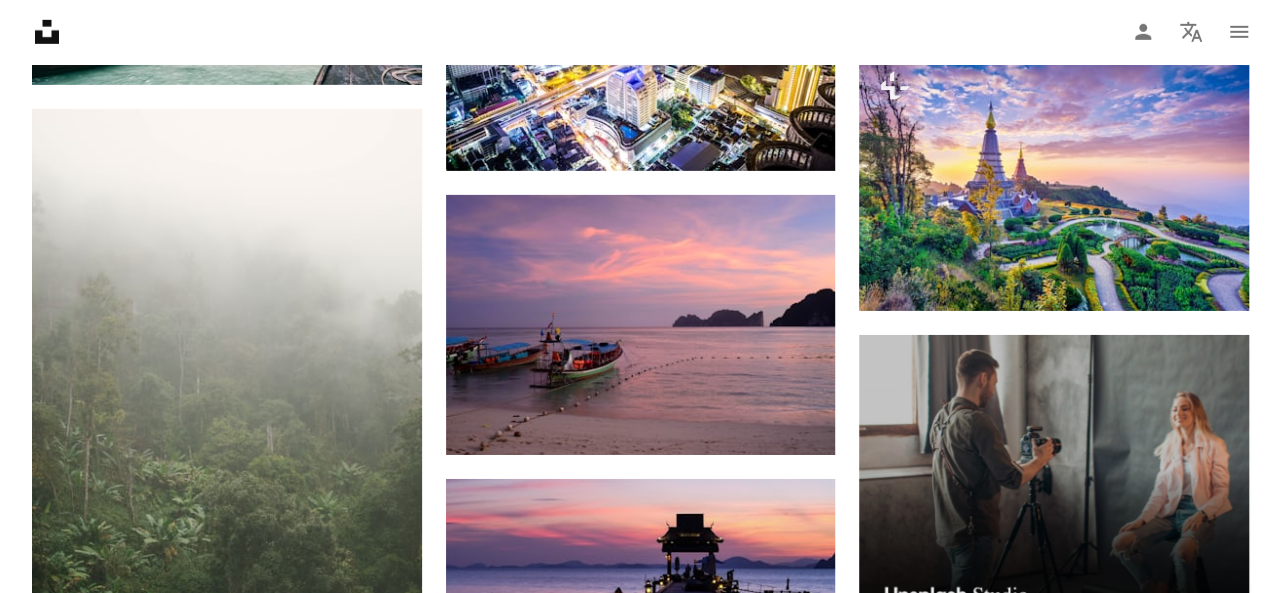 scroll, scrollTop: 7000, scrollLeft: 0, axis: vertical 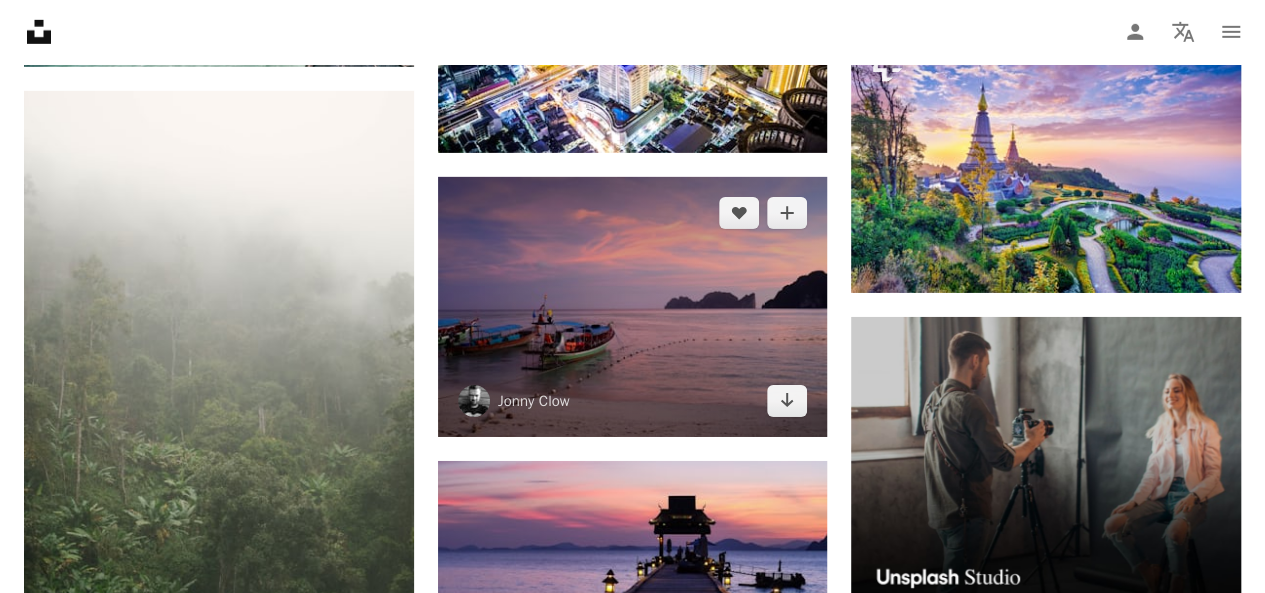 click at bounding box center (633, 307) 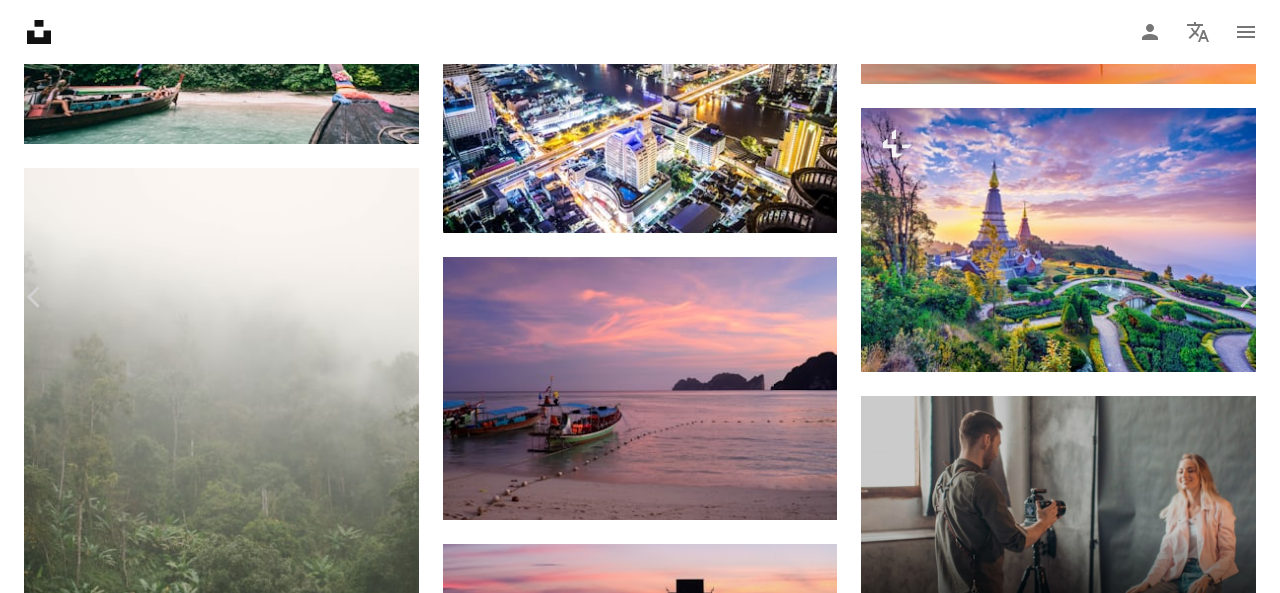 scroll, scrollTop: 100, scrollLeft: 0, axis: vertical 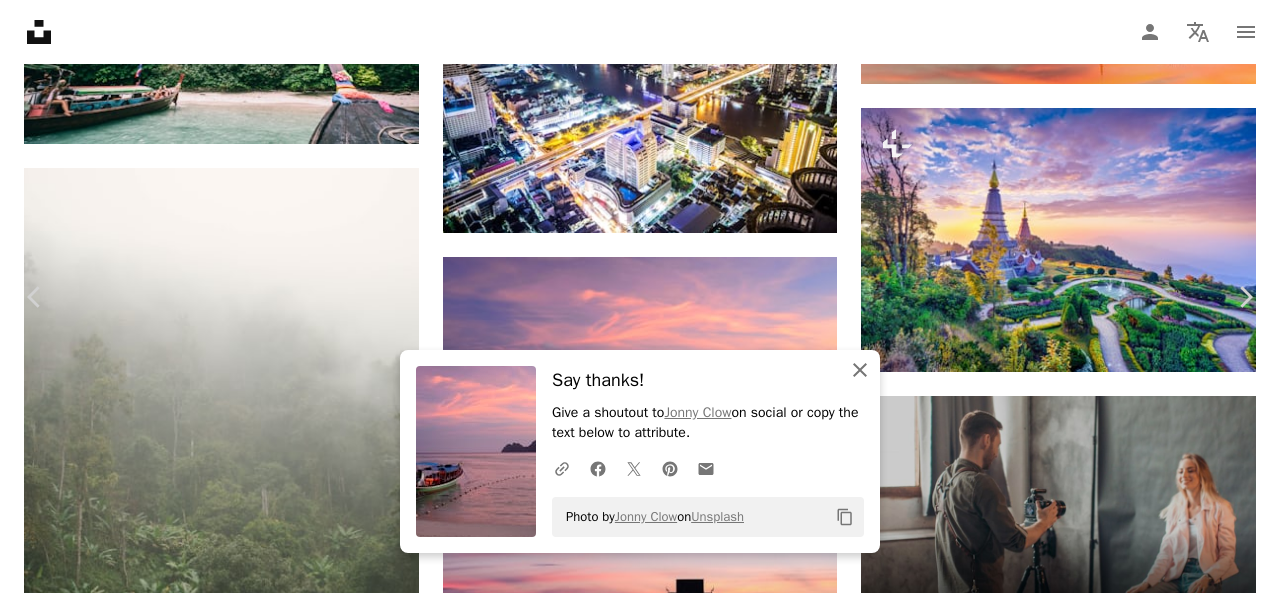 click on "An X shape" 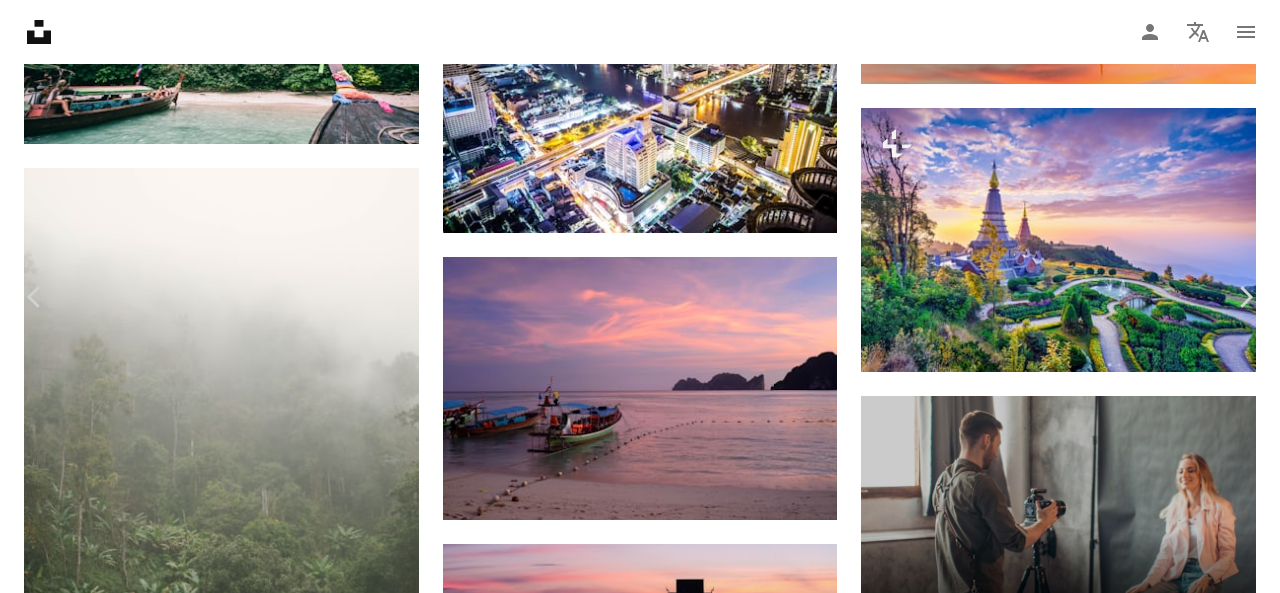 scroll, scrollTop: 2800, scrollLeft: 0, axis: vertical 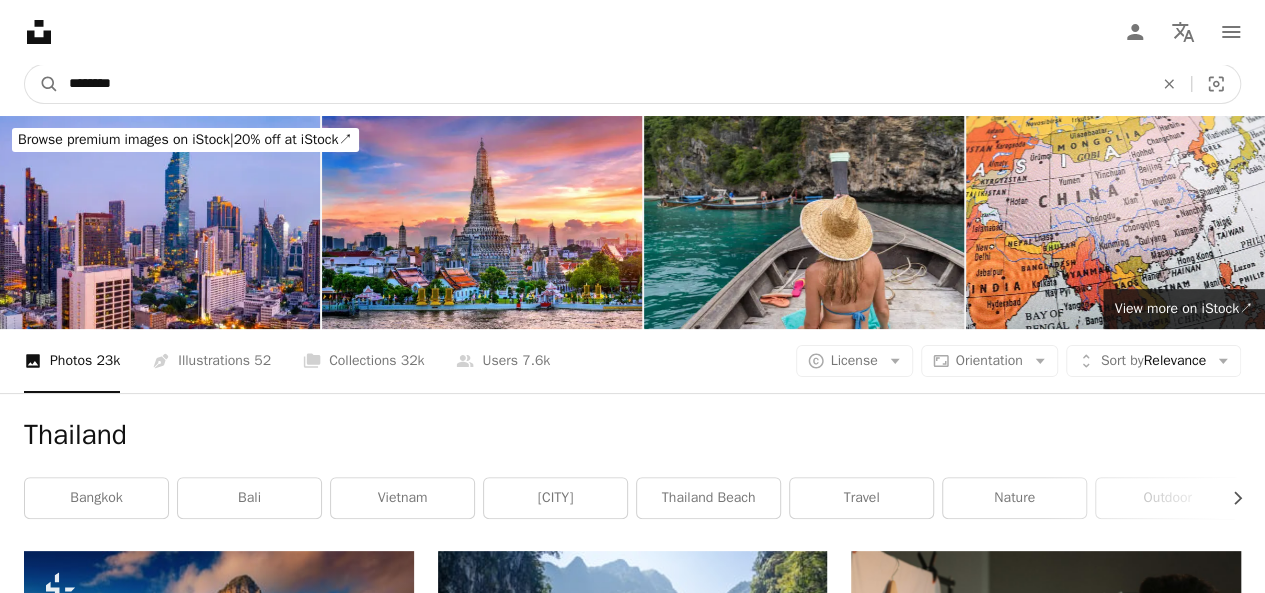 drag, startPoint x: 220, startPoint y: 85, endPoint x: 0, endPoint y: 130, distance: 224.55511 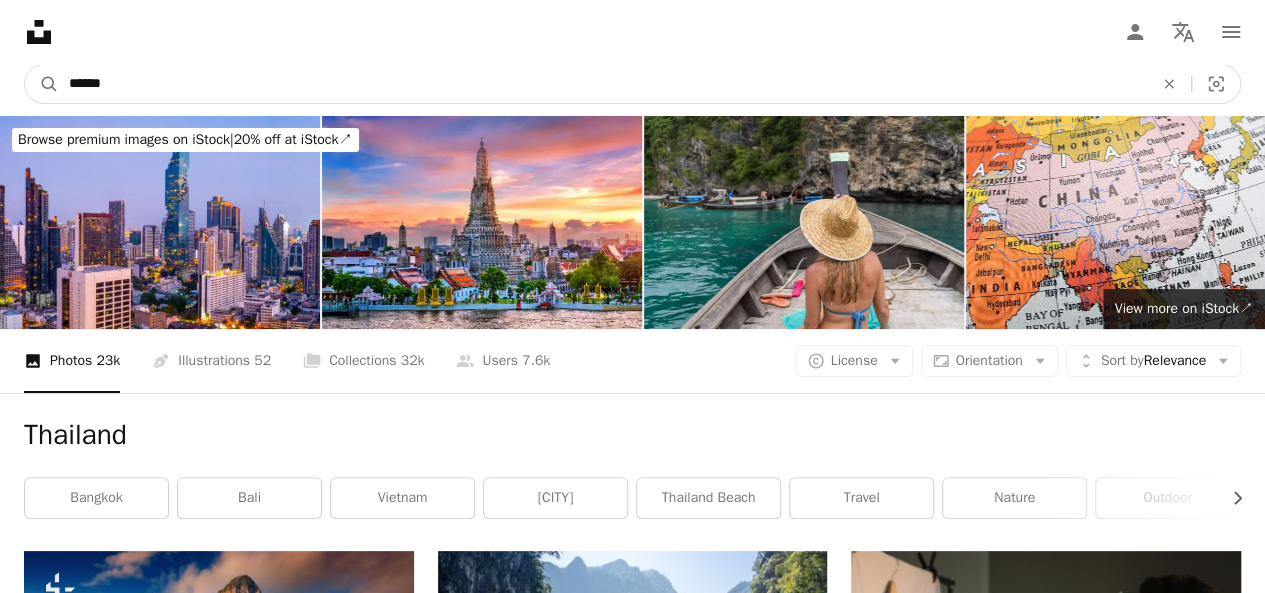 type on "******" 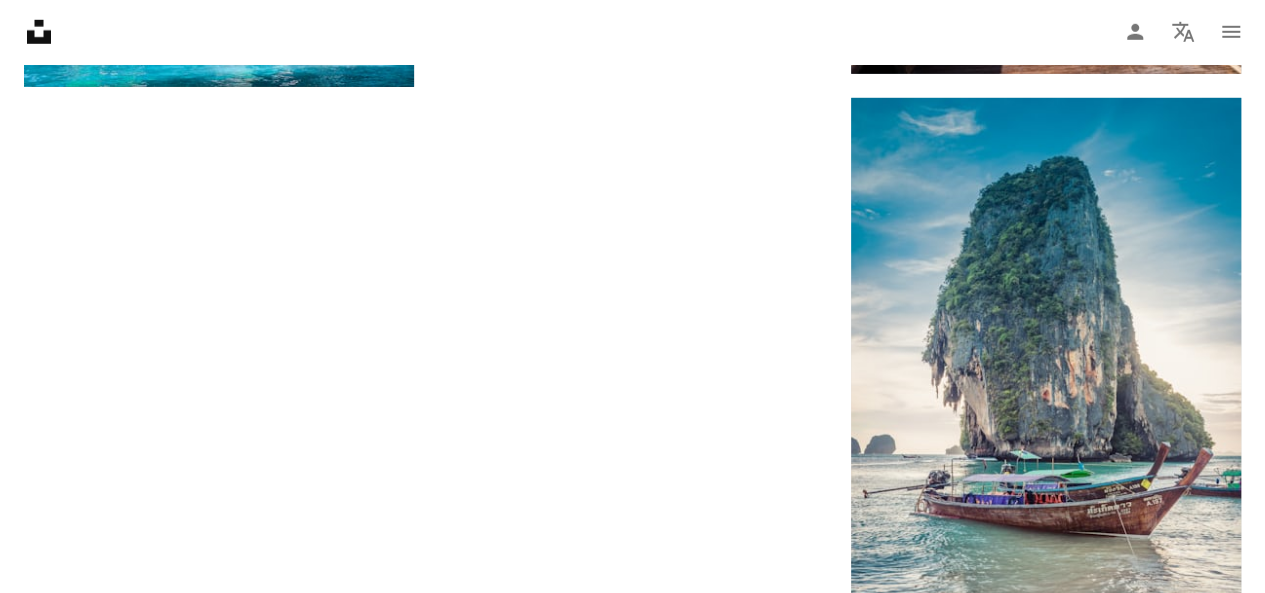 scroll, scrollTop: 2900, scrollLeft: 0, axis: vertical 